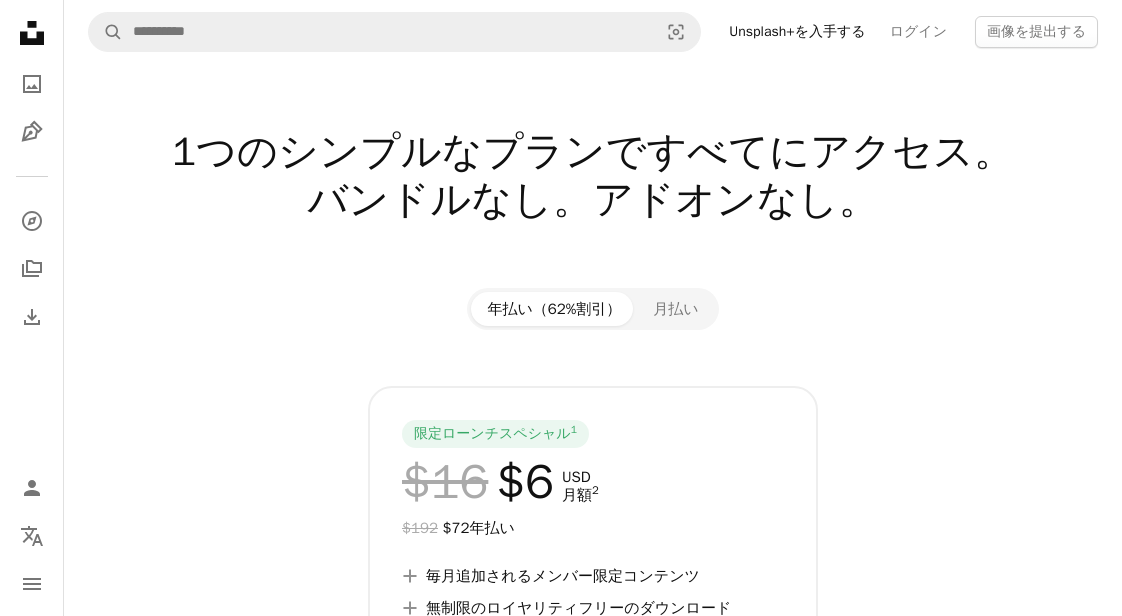 scroll, scrollTop: 0, scrollLeft: 0, axis: both 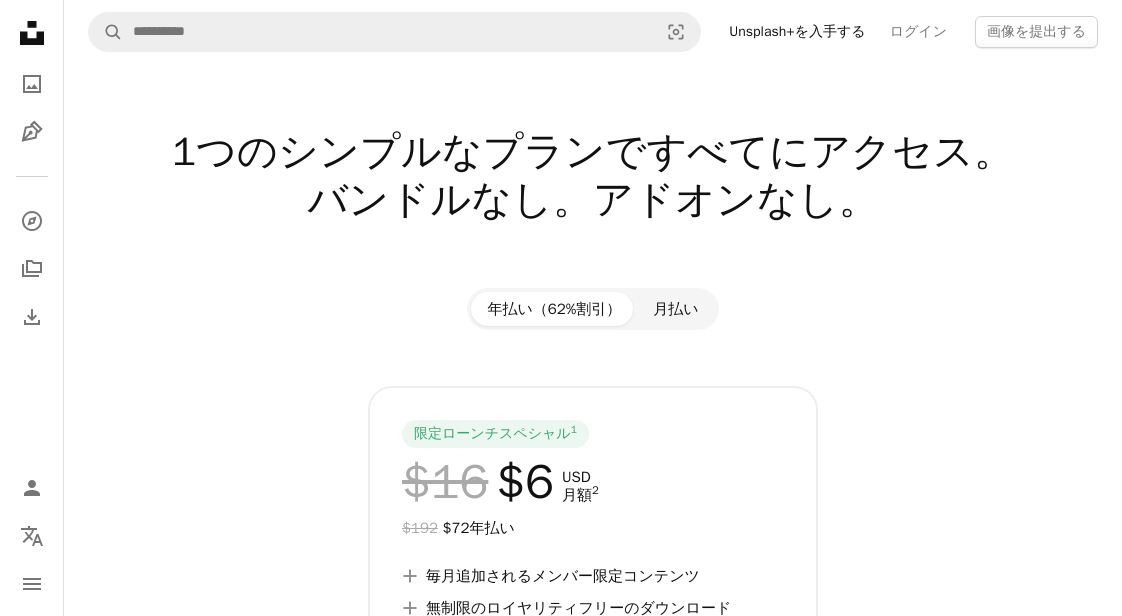 click on "月払い" at bounding box center [675, 309] 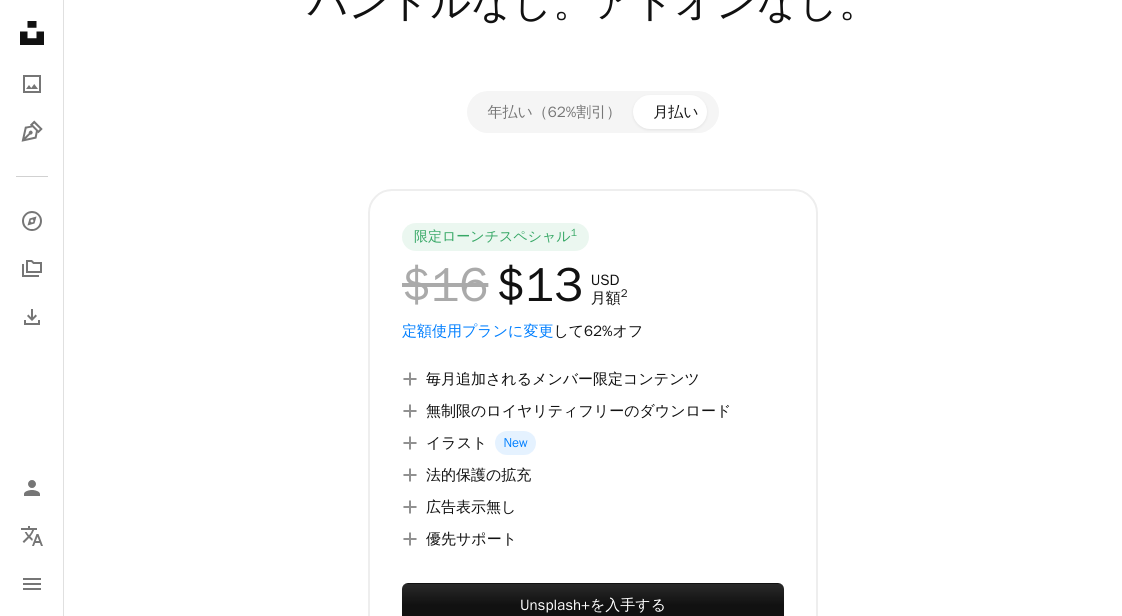 scroll, scrollTop: 233, scrollLeft: 0, axis: vertical 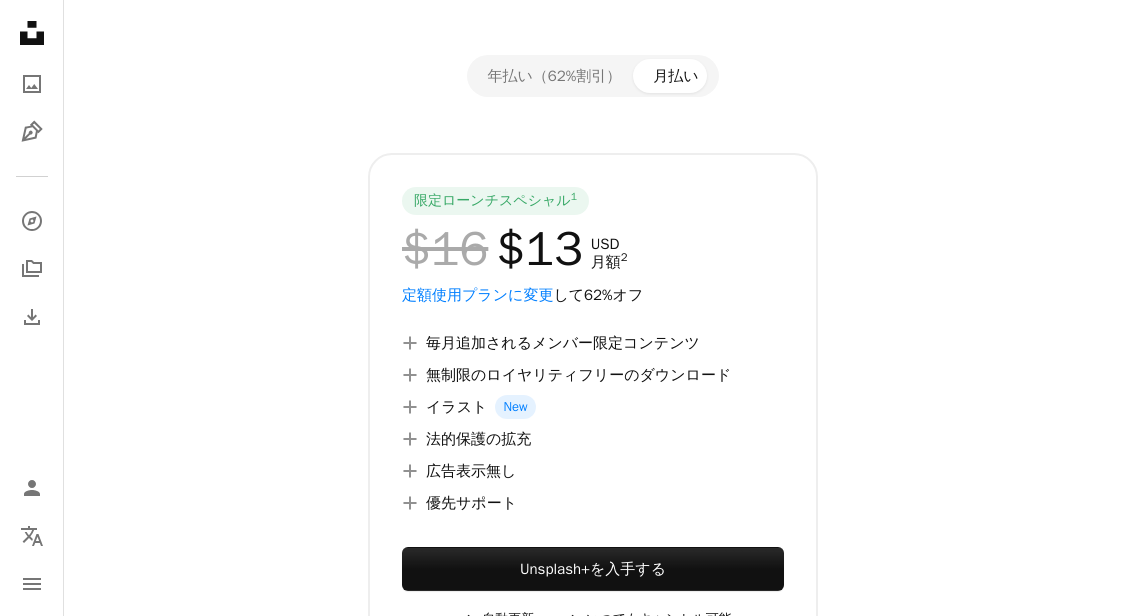 click on "定額使用プランに変更" at bounding box center (477, 295) 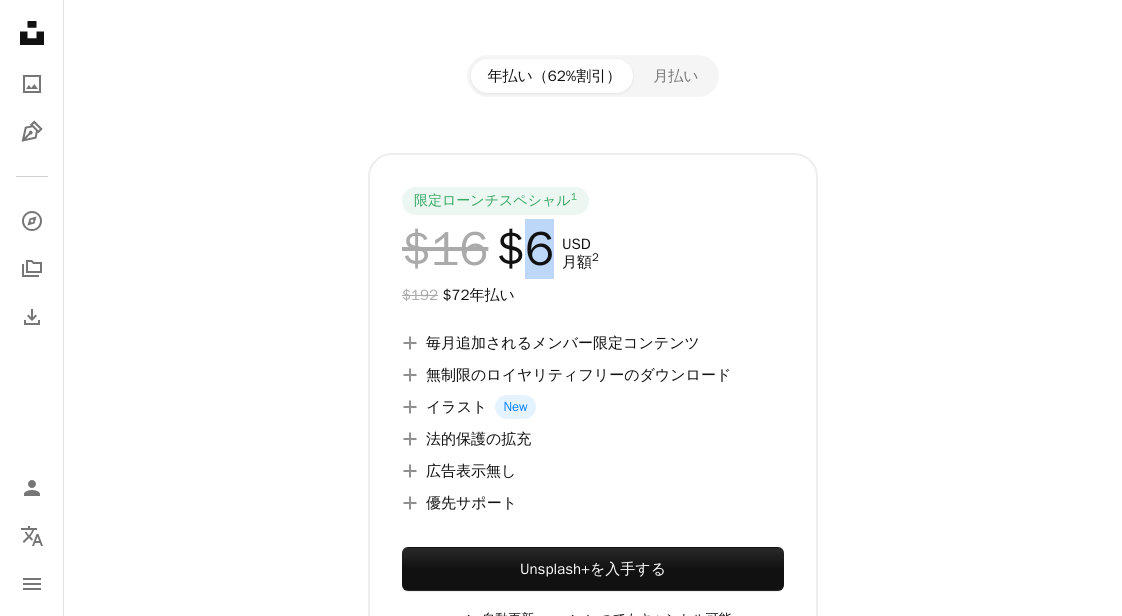 drag, startPoint x: 538, startPoint y: 244, endPoint x: 553, endPoint y: 248, distance: 15.524175 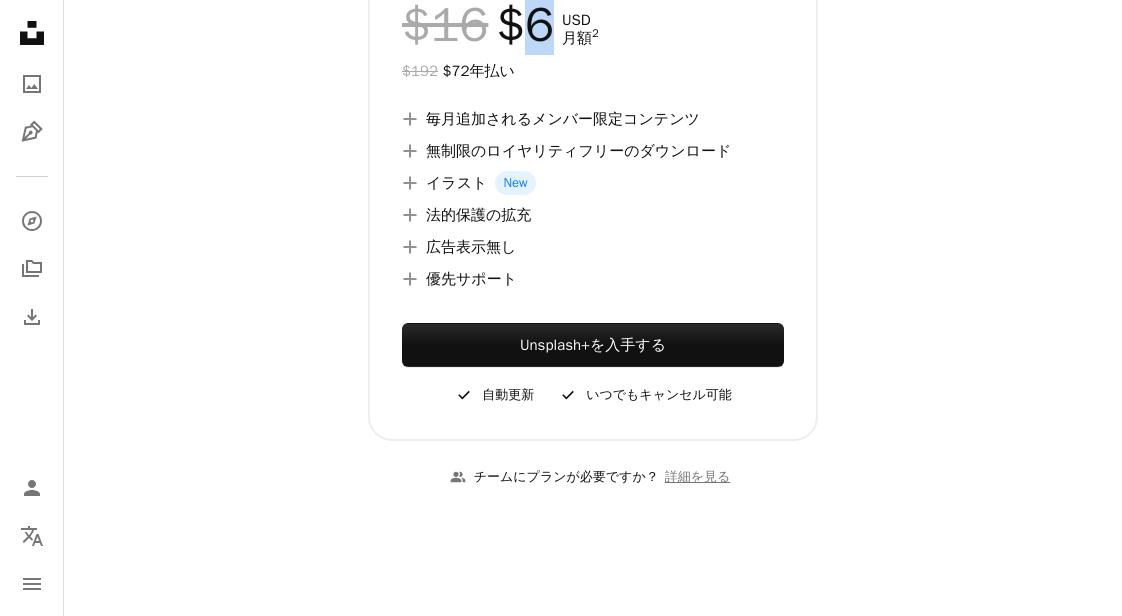 scroll, scrollTop: 311, scrollLeft: 0, axis: vertical 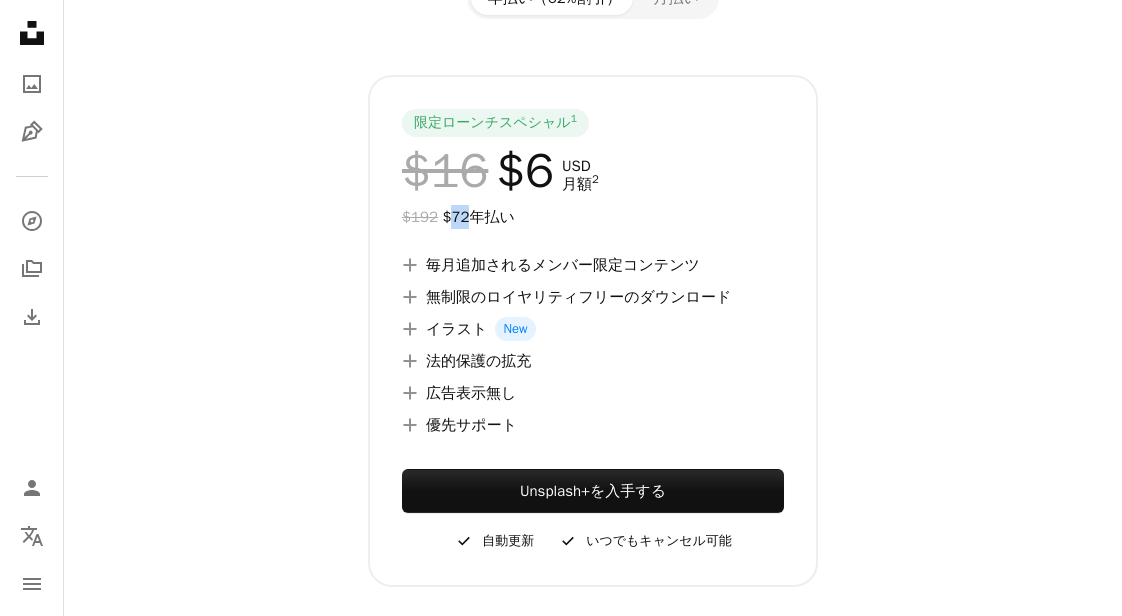 drag, startPoint x: 449, startPoint y: 216, endPoint x: 470, endPoint y: 217, distance: 21.023796 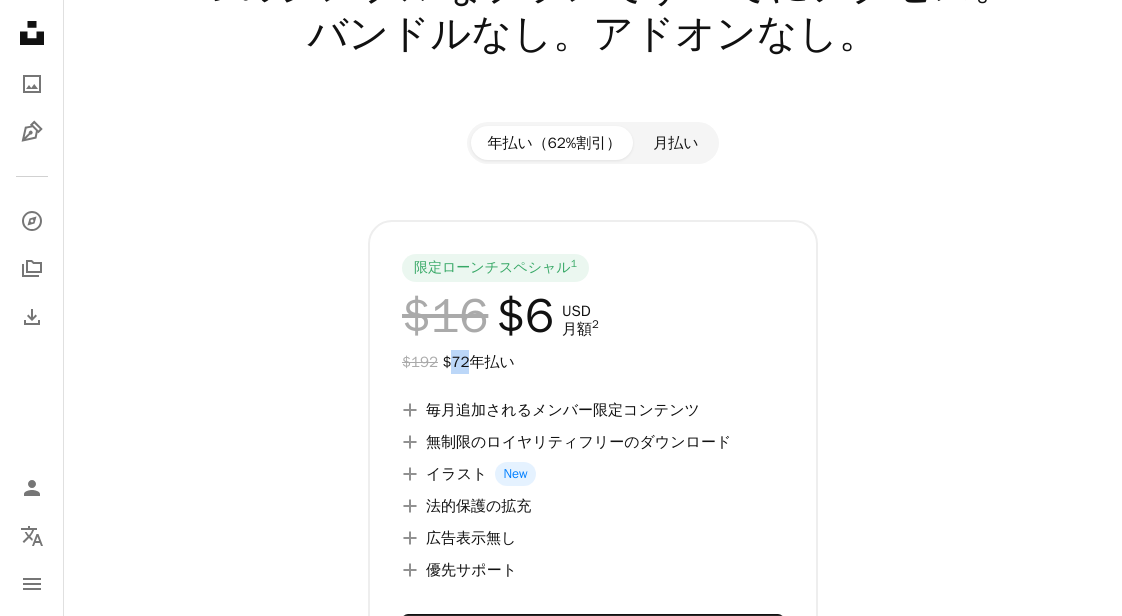 click on "月払い" at bounding box center [675, 143] 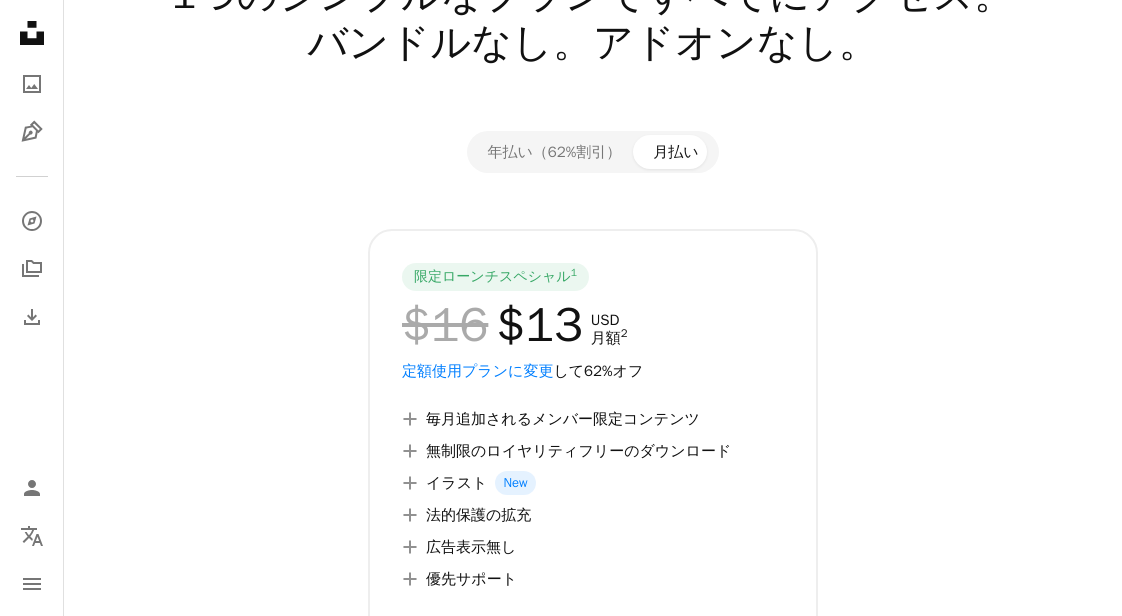scroll, scrollTop: 387, scrollLeft: 0, axis: vertical 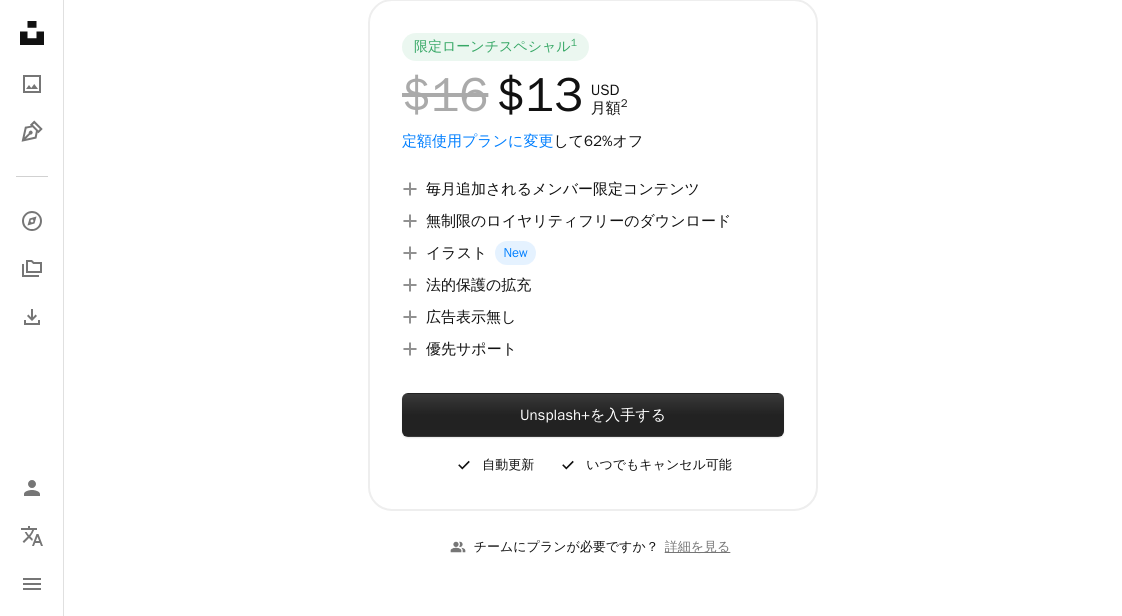 click on "Unsplash+ を入手する" at bounding box center (593, 415) 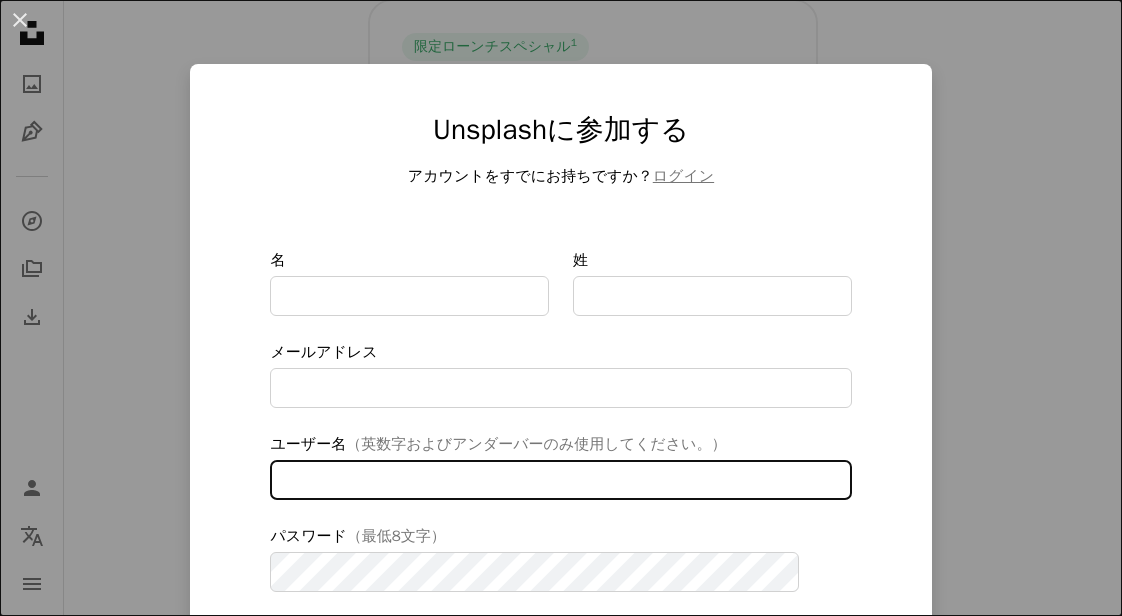 scroll, scrollTop: 187, scrollLeft: 0, axis: vertical 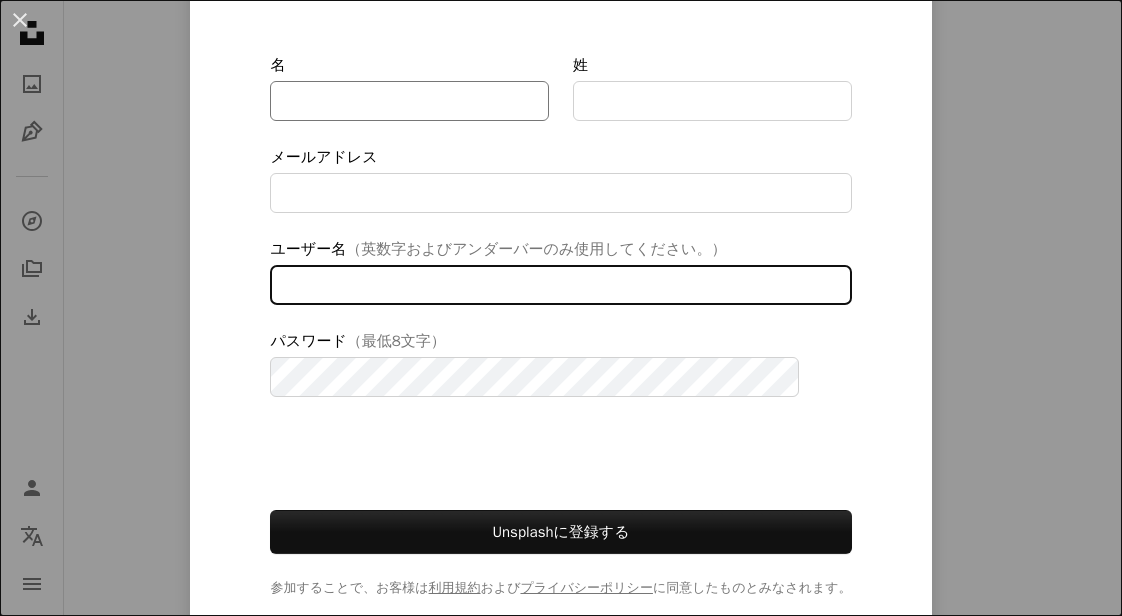 type on "**********" 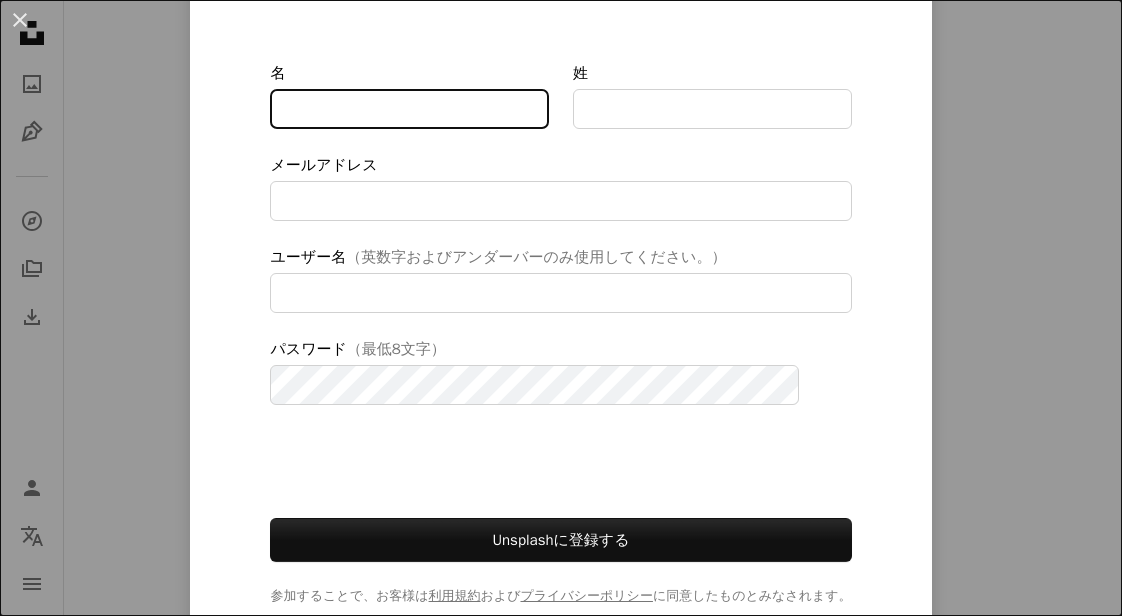 click on "名" at bounding box center [409, 109] 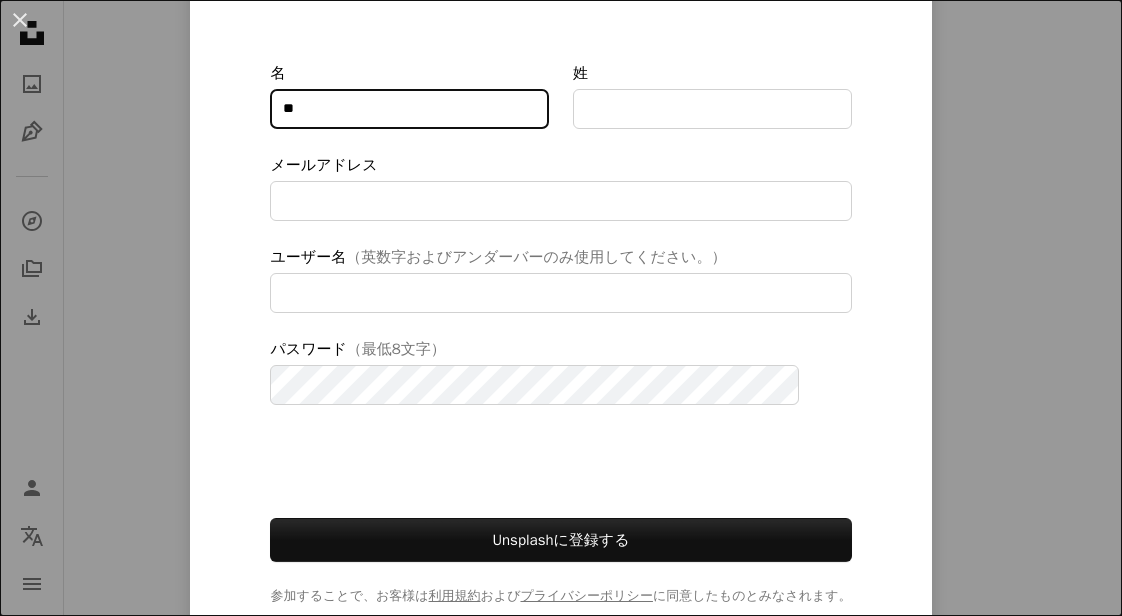 type on "*" 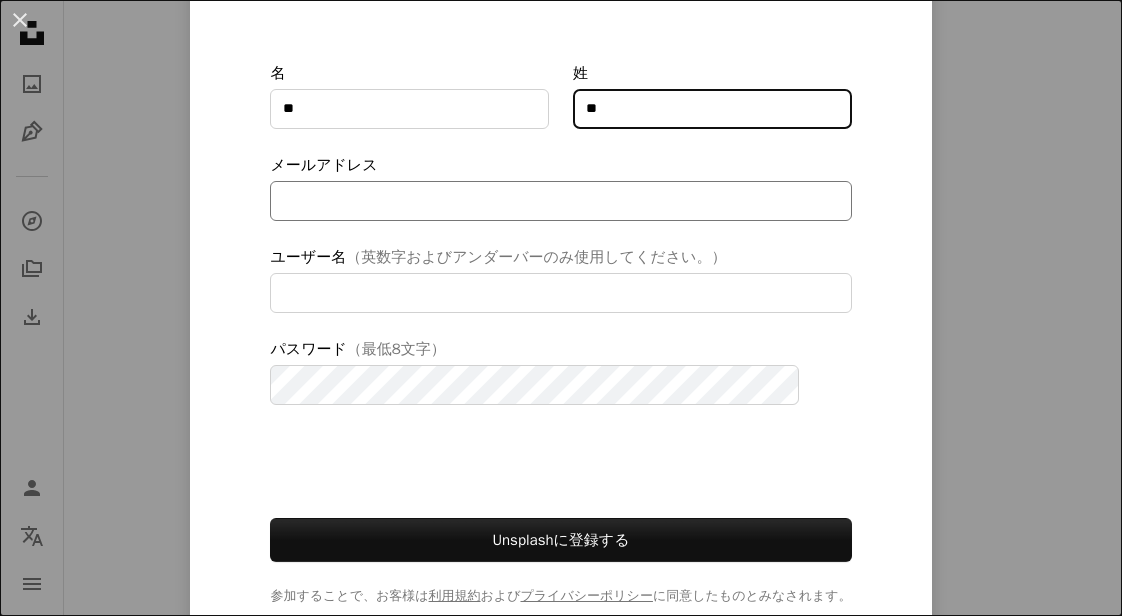 type on "**" 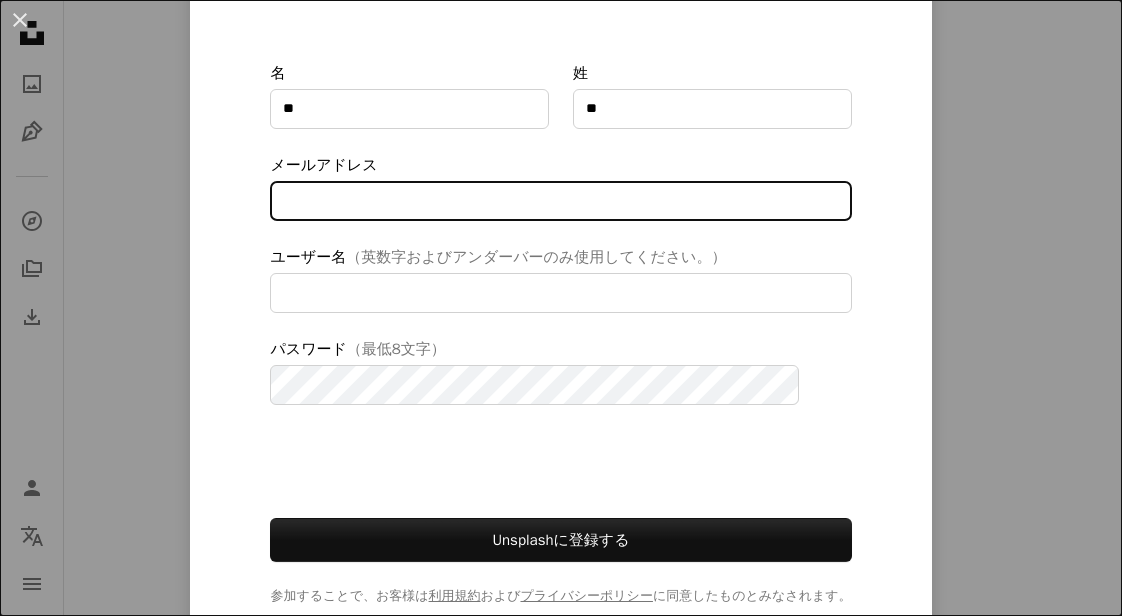 click on "メールアドレス" at bounding box center (560, 201) 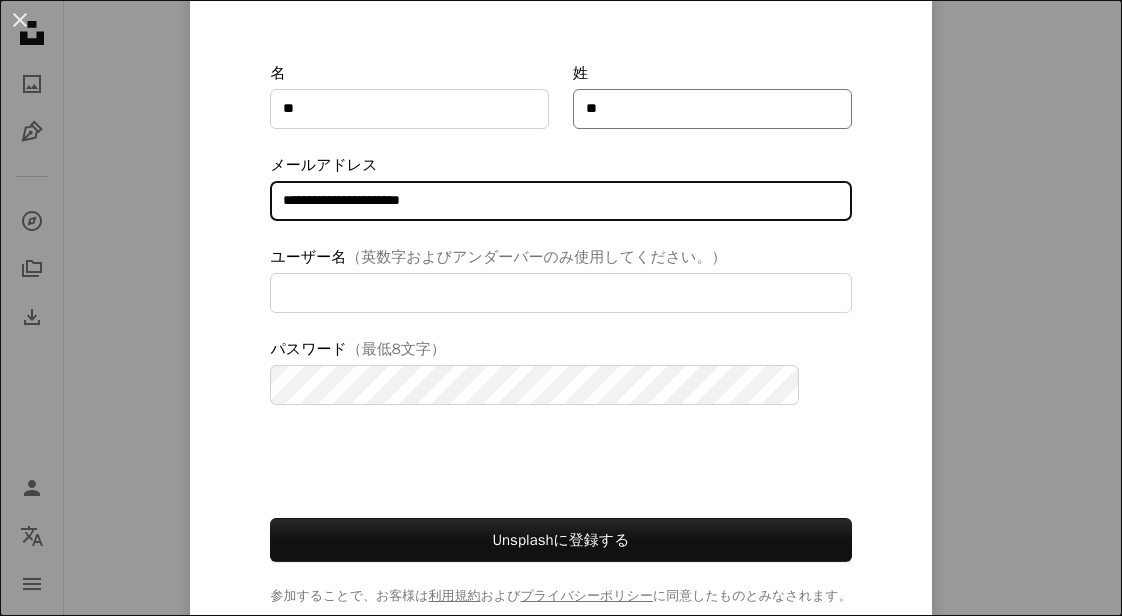 type on "**********" 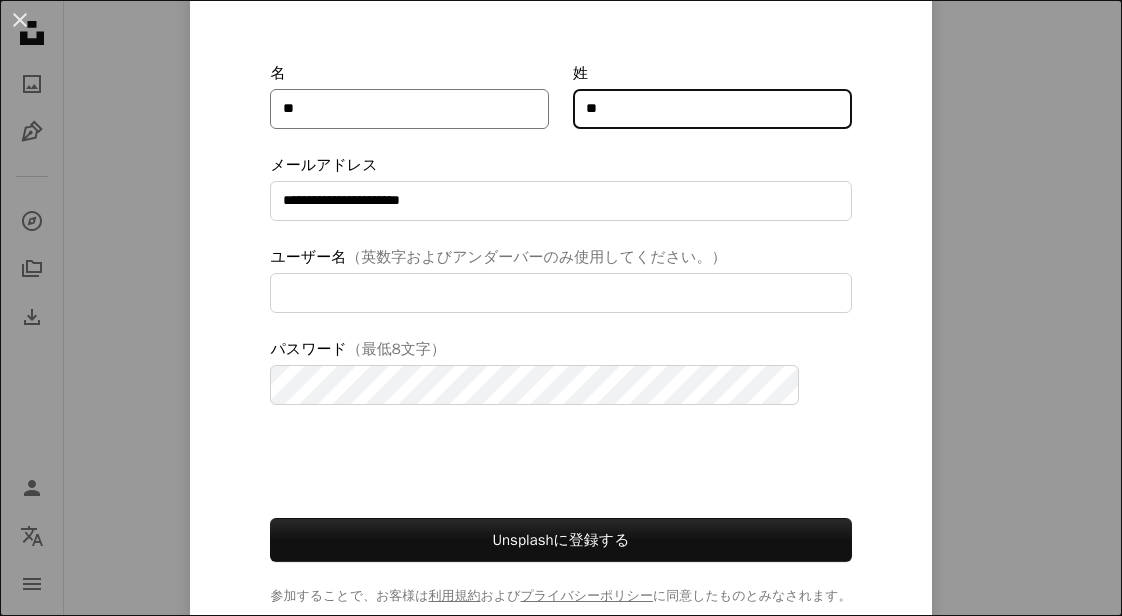 drag, startPoint x: 686, startPoint y: 115, endPoint x: 427, endPoint y: 97, distance: 259.62473 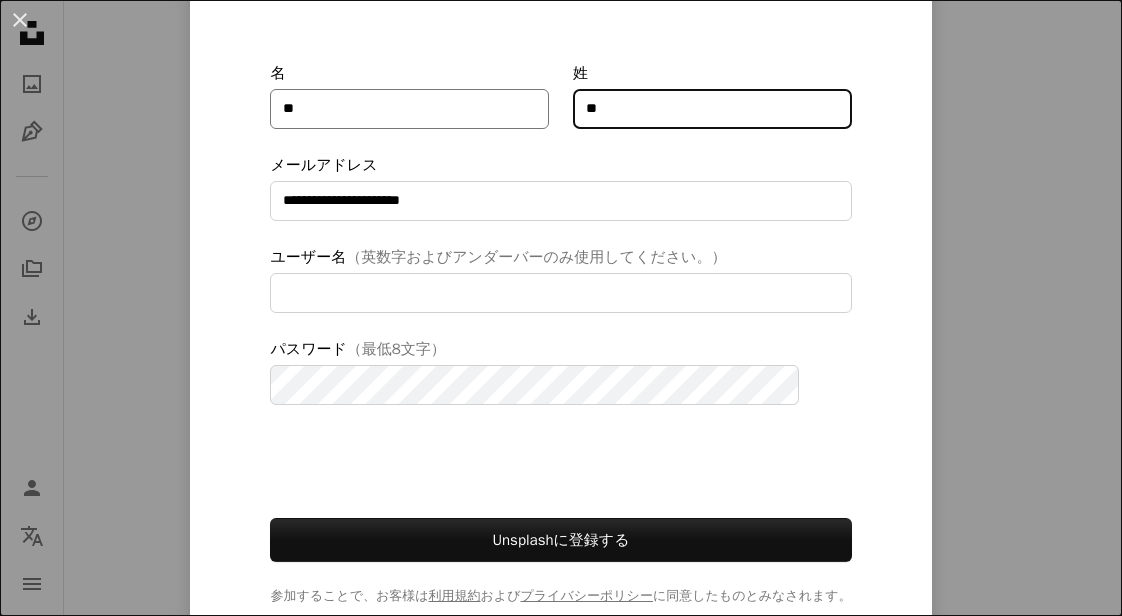 click on "名 ** 姓 **" at bounding box center (560, 95) 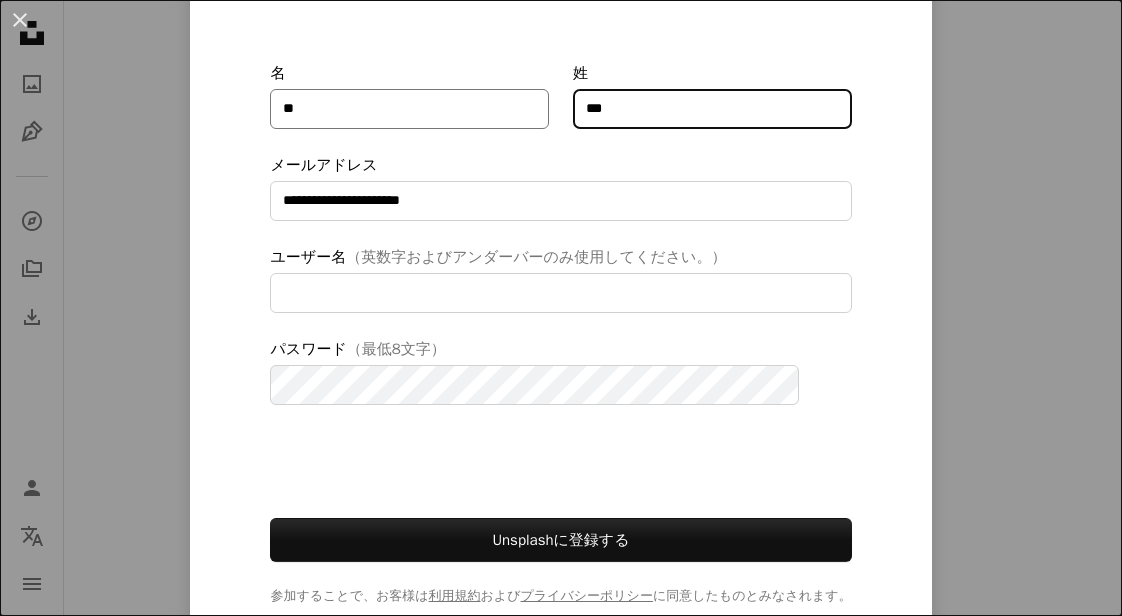 type on "***" 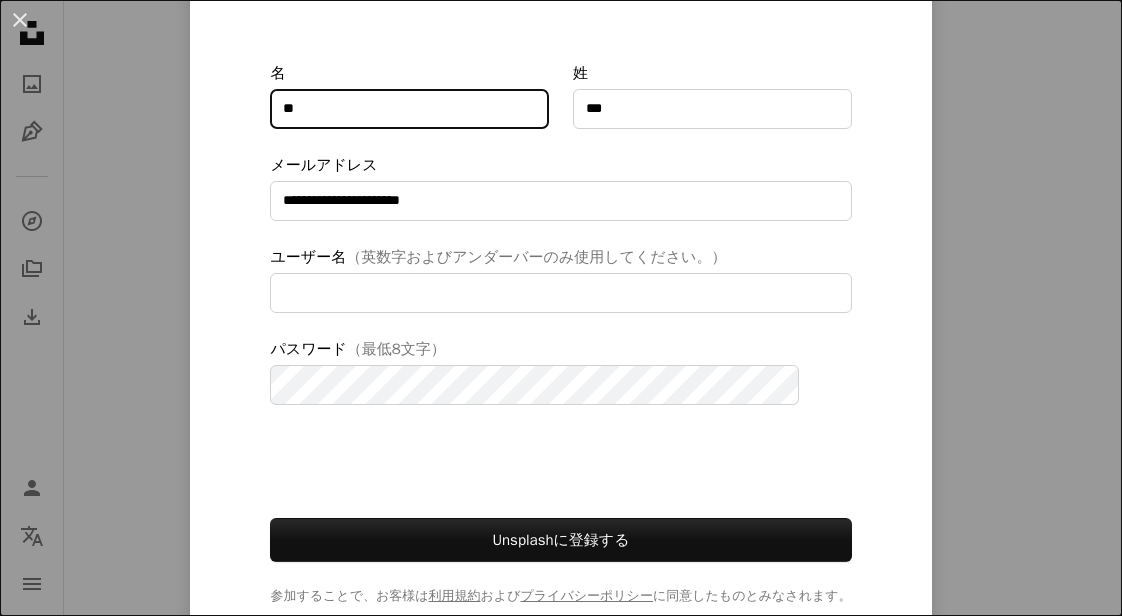 drag, startPoint x: 349, startPoint y: 117, endPoint x: 229, endPoint y: 80, distance: 125.57468 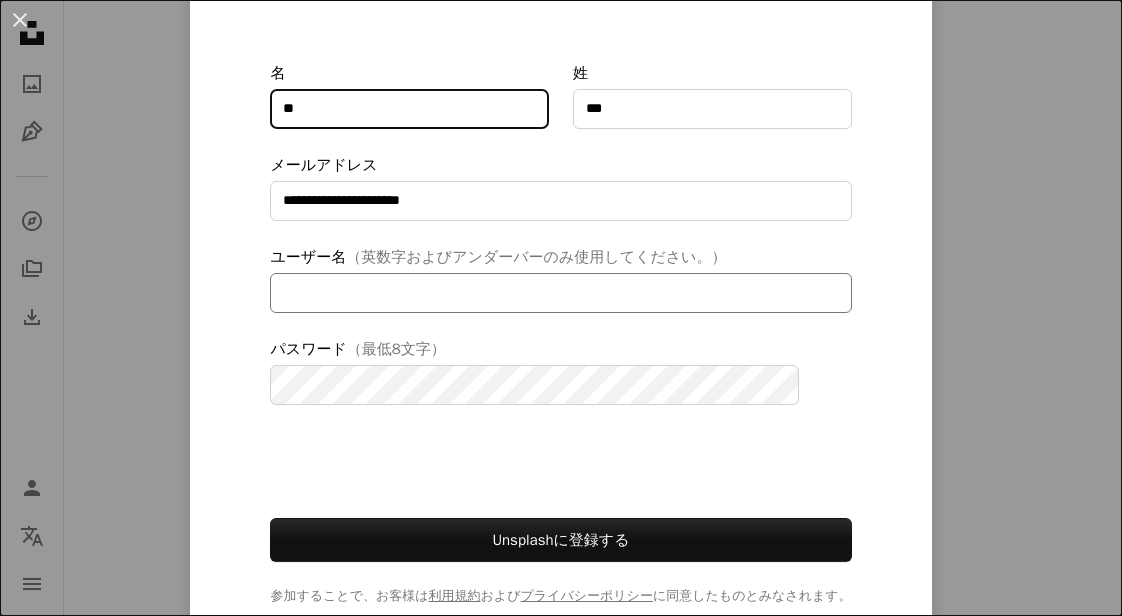 type on "**" 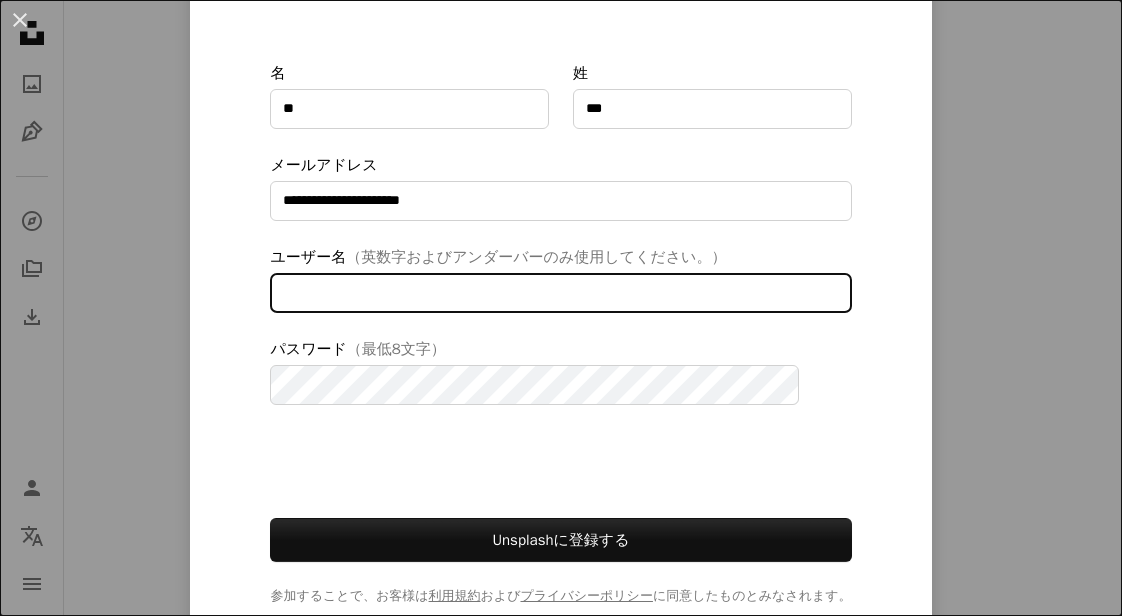 click on "ユーザー名  （英数字およびアンダーバーのみ使用してください。）" at bounding box center (560, 293) 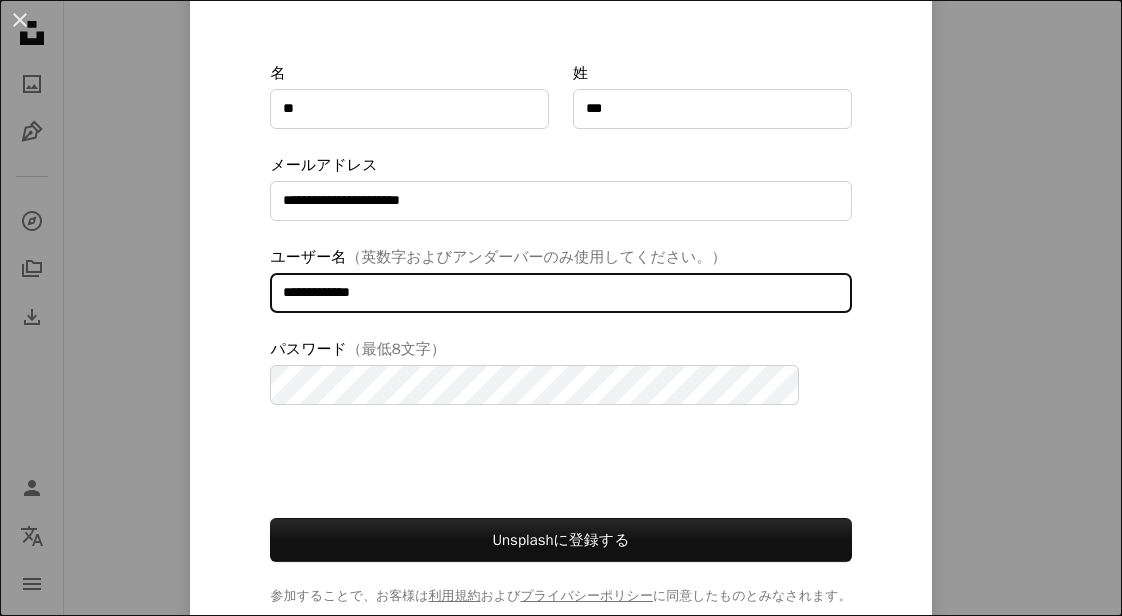 type on "**********" 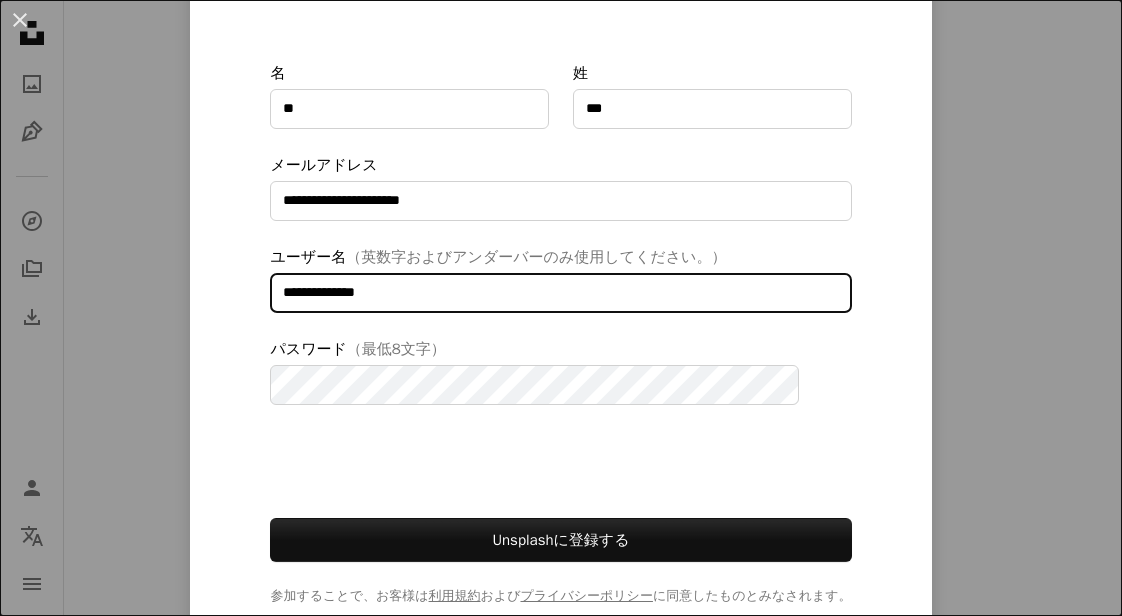 drag, startPoint x: 519, startPoint y: 303, endPoint x: 72, endPoint y: 274, distance: 447.93973 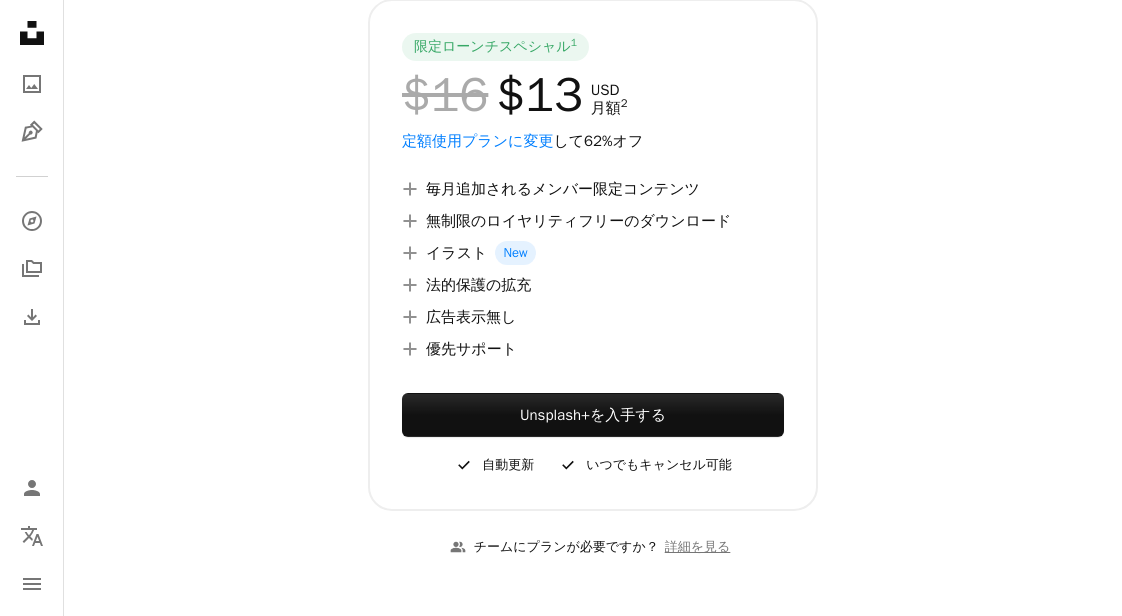 click on "名" at bounding box center (409, 4662) 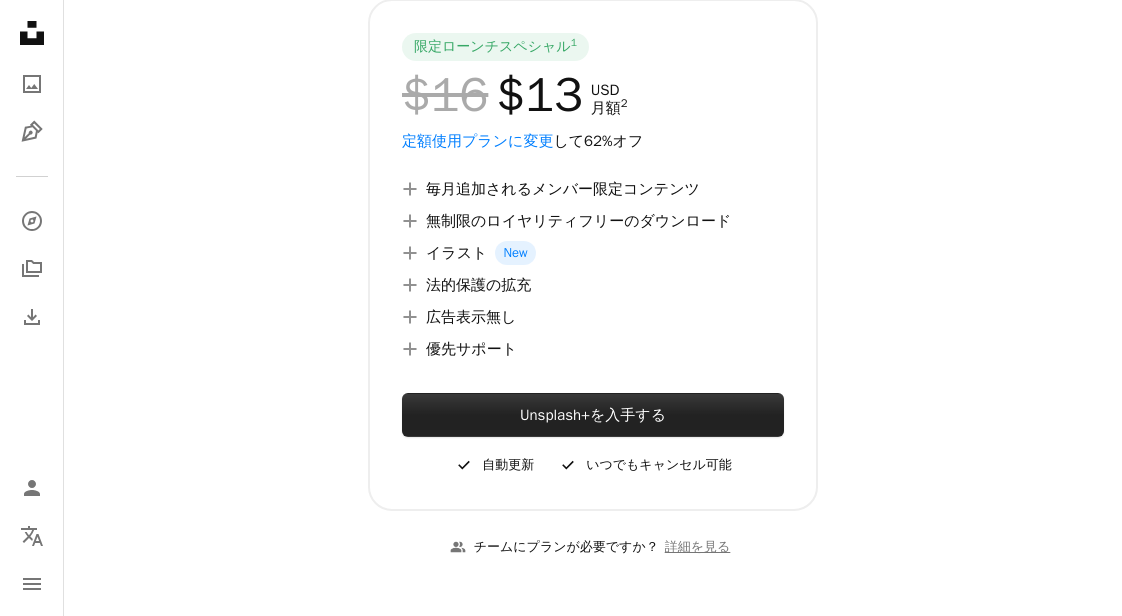 click on "Unsplash+ を入手する" at bounding box center [593, 415] 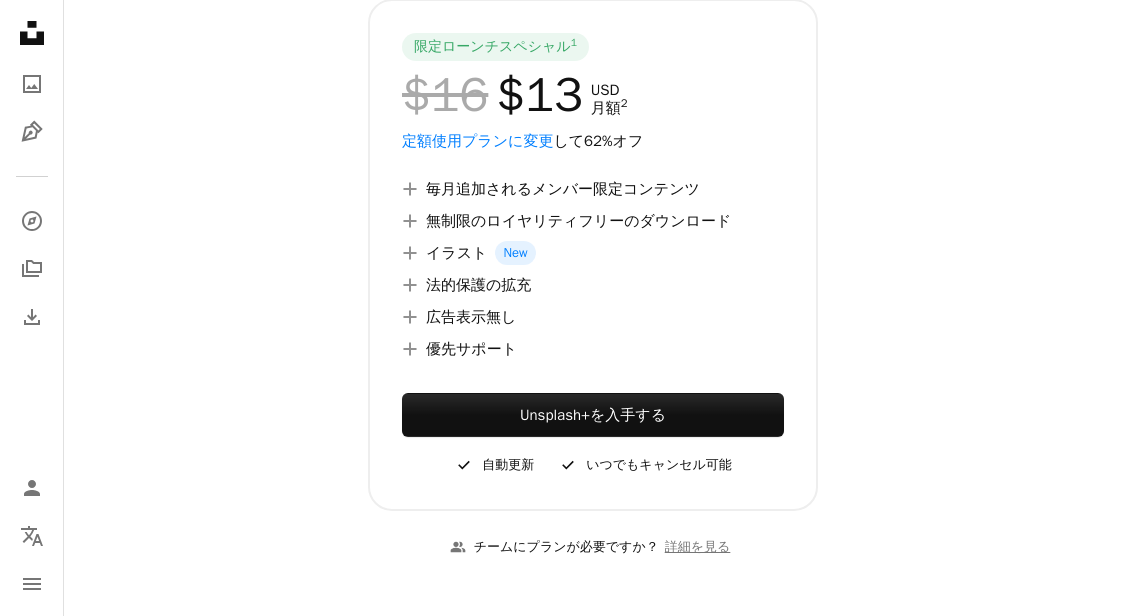 click on "名" at bounding box center (409, 4662) 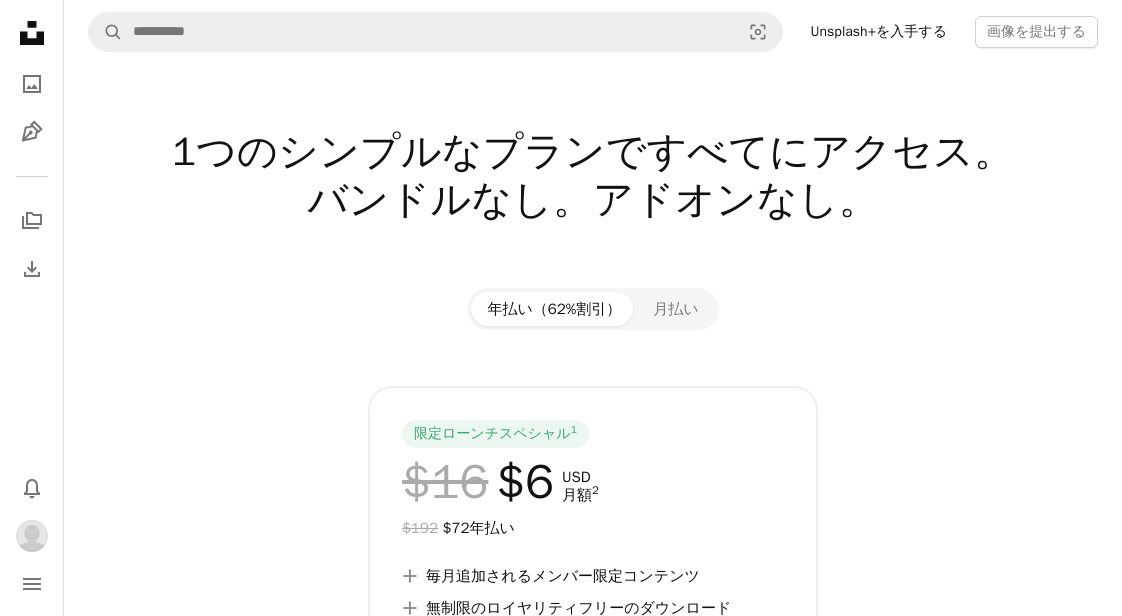 scroll, scrollTop: 0, scrollLeft: 0, axis: both 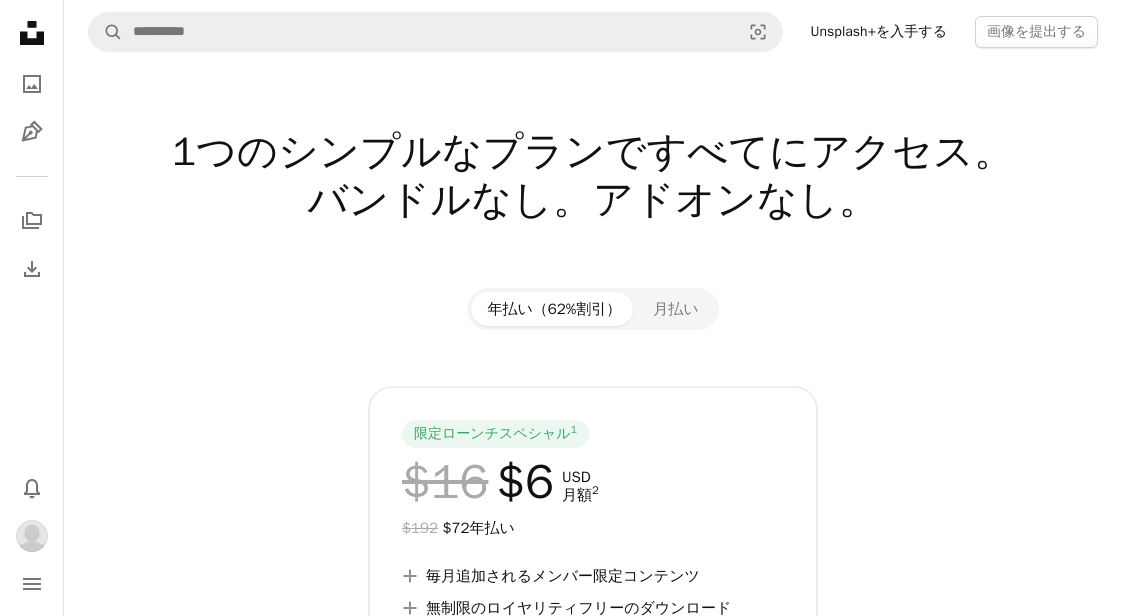 click on "Unsplash logo Unsplash ホーム" 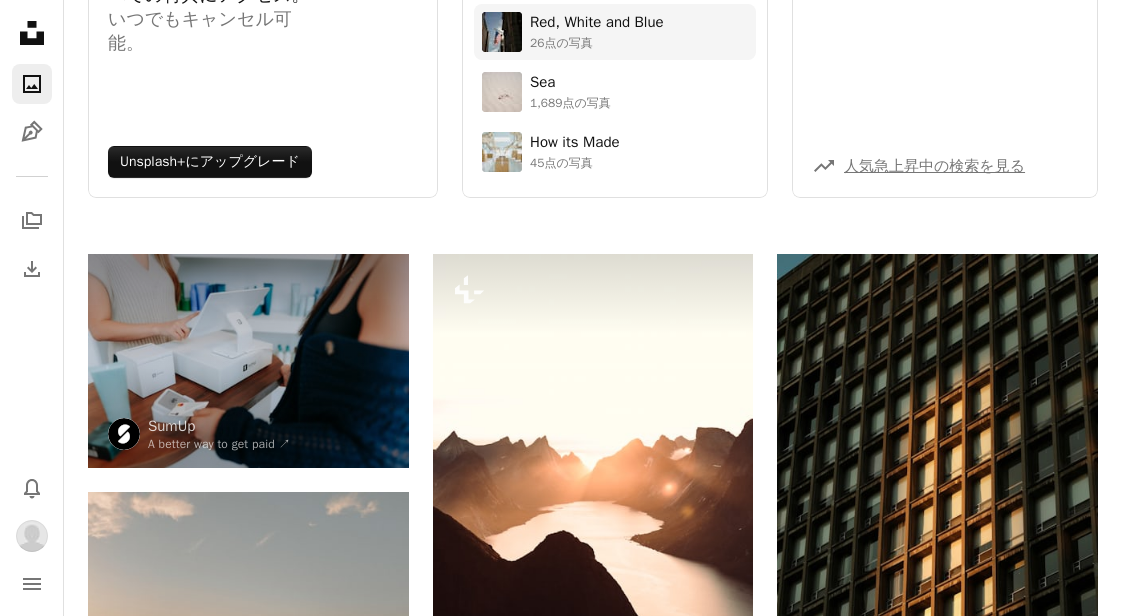scroll, scrollTop: 0, scrollLeft: 0, axis: both 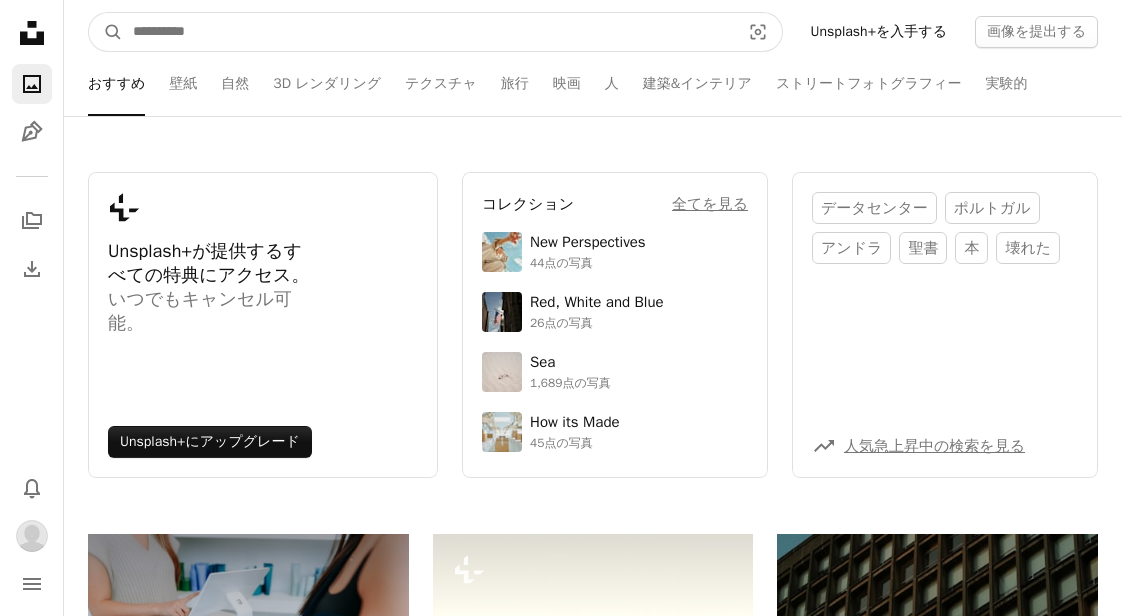 click at bounding box center (428, 32) 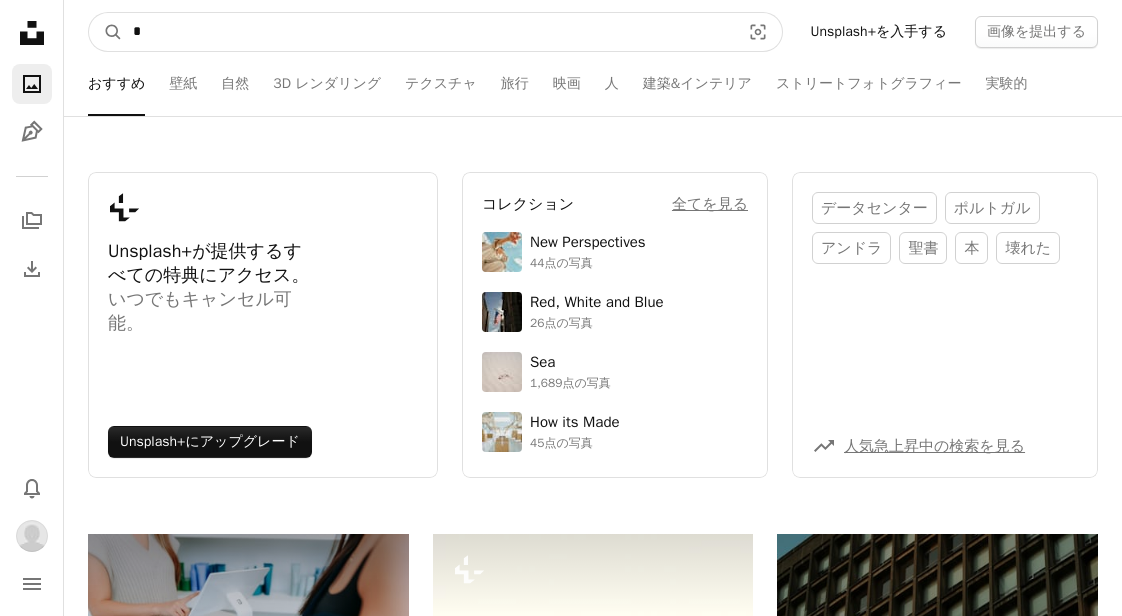 type on "*" 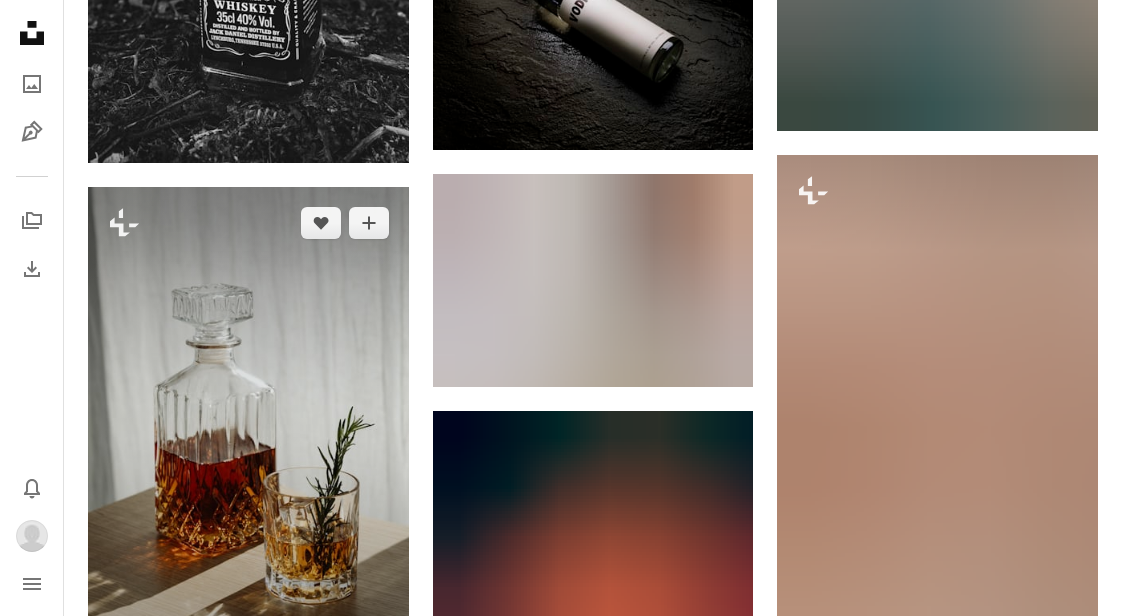 scroll, scrollTop: 2531, scrollLeft: 0, axis: vertical 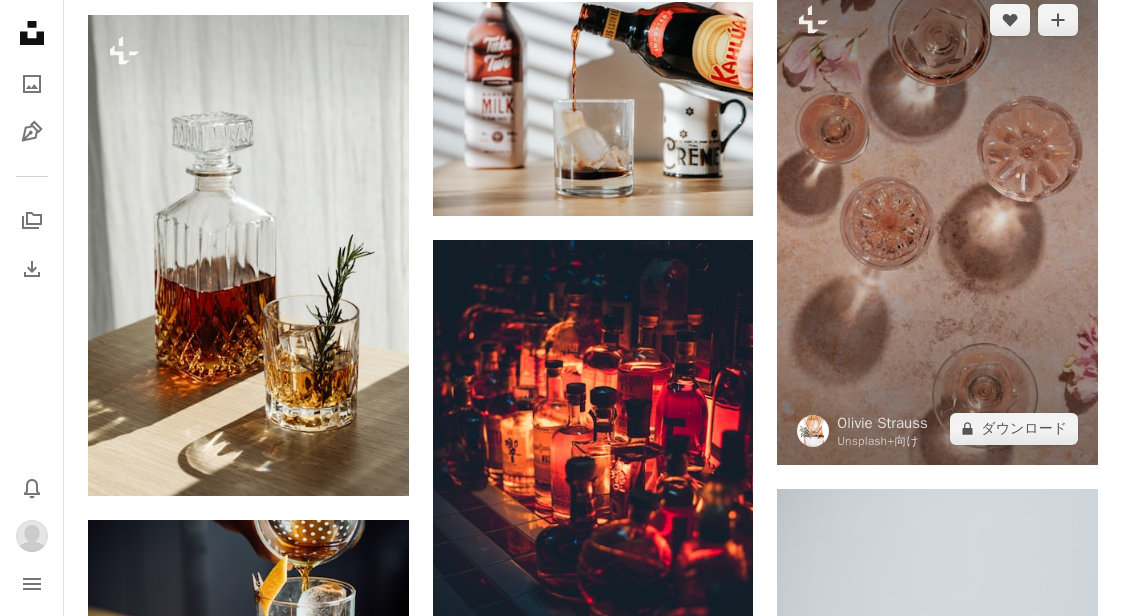 click at bounding box center [937, 224] 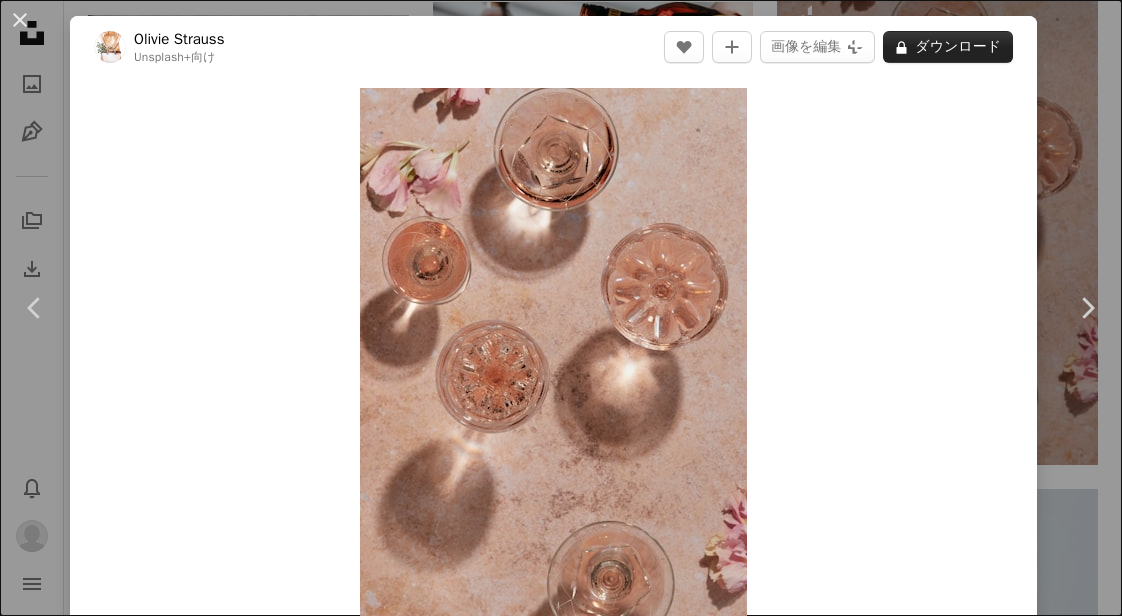 click on "A lock   ダウンロード" at bounding box center [948, 47] 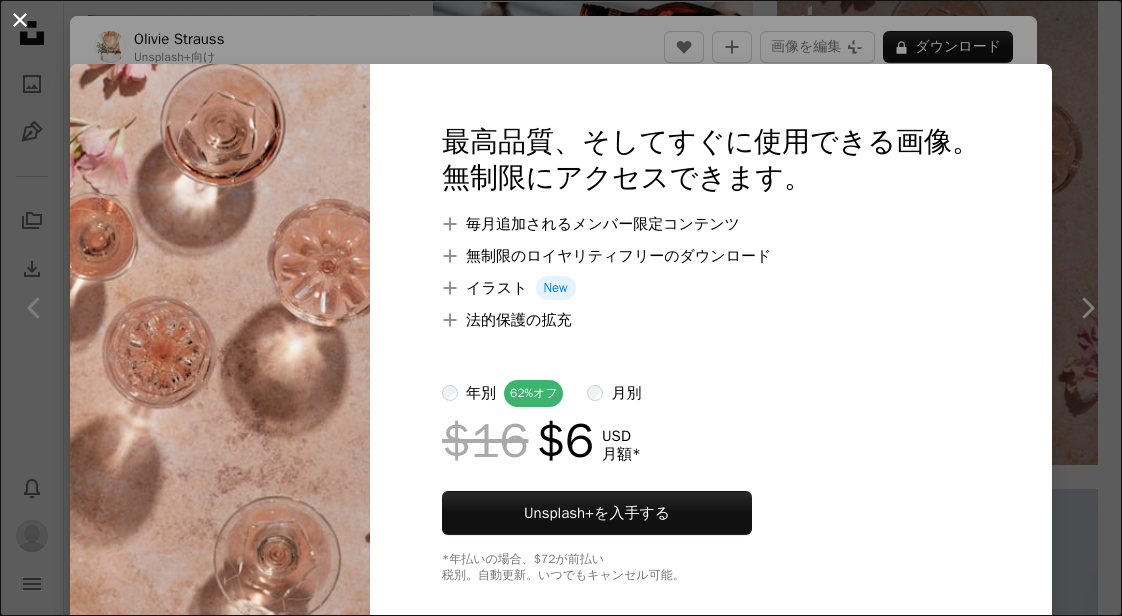 click on "An X shape" at bounding box center (20, 20) 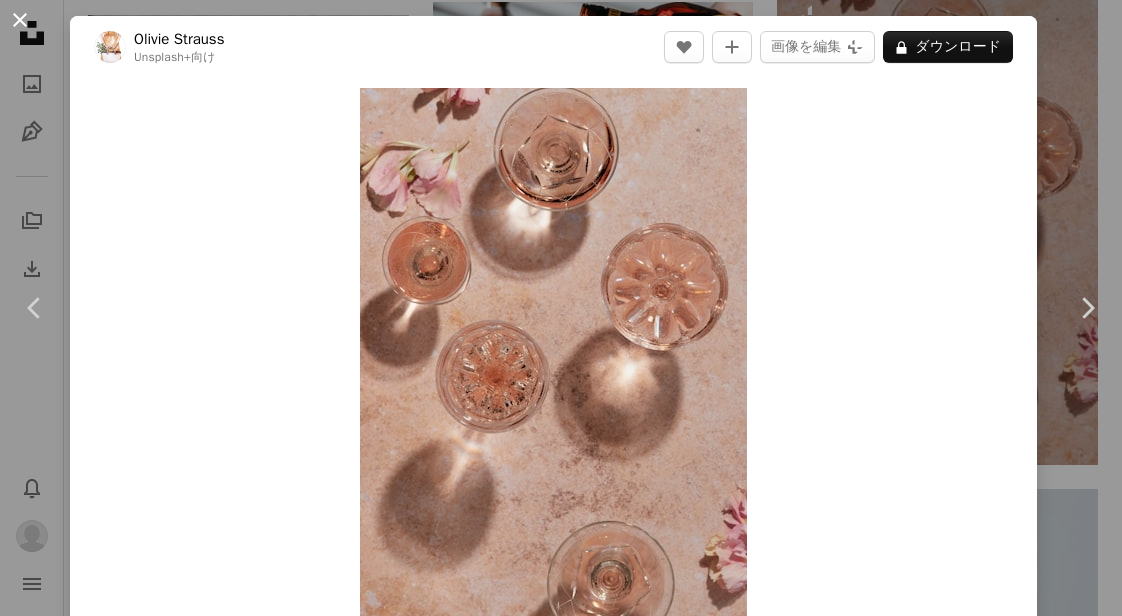 click on "An X shape" at bounding box center [20, 20] 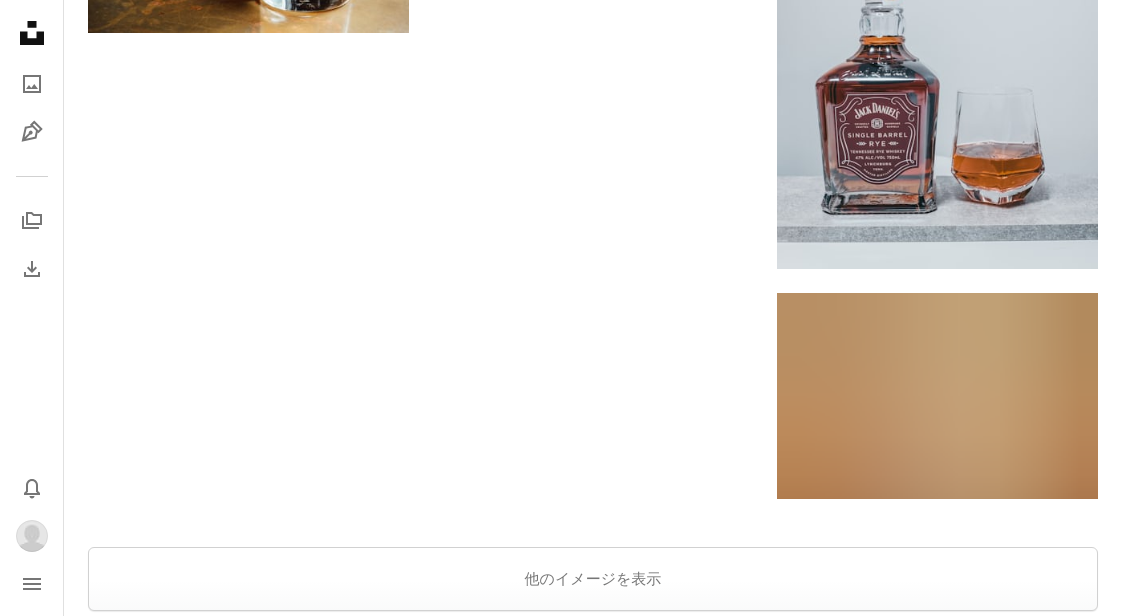 scroll, scrollTop: 3266, scrollLeft: 0, axis: vertical 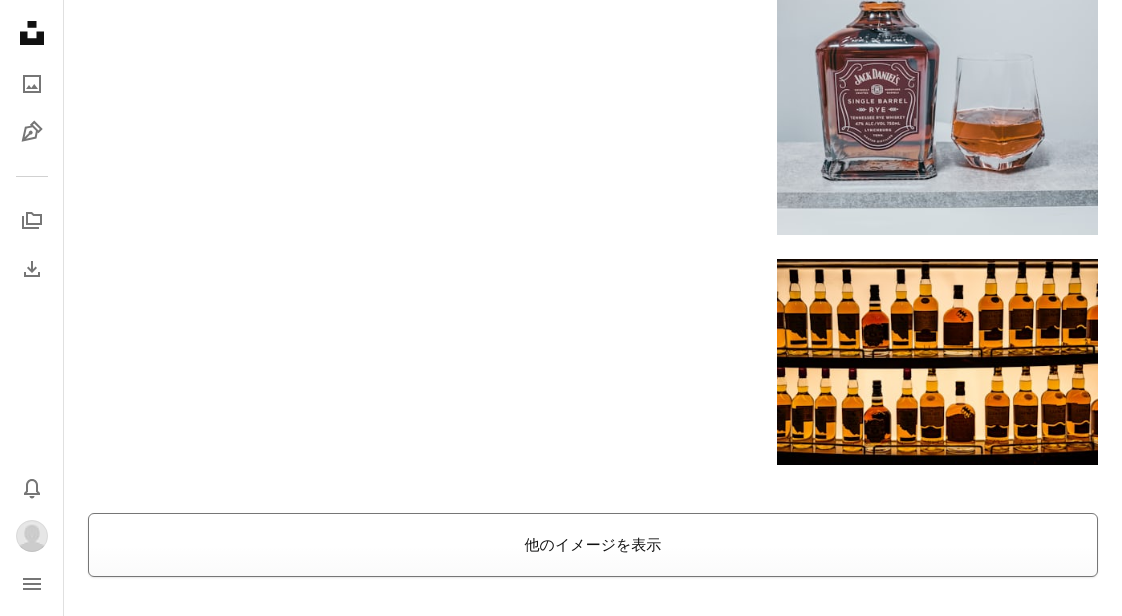 click on "他のイメージを表示" at bounding box center [593, 545] 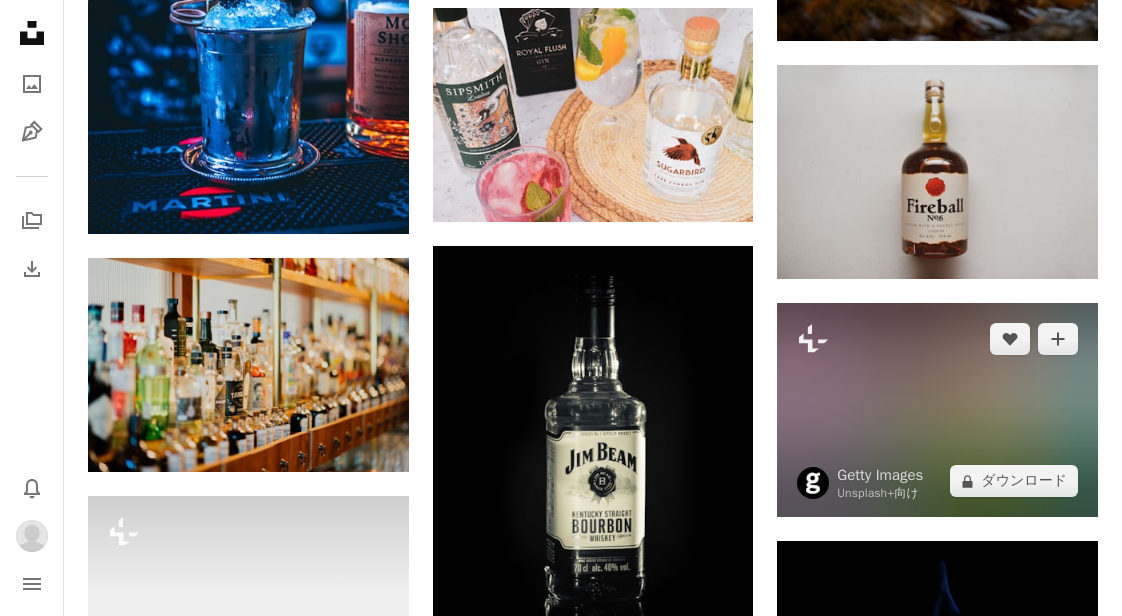 scroll, scrollTop: 10321, scrollLeft: 0, axis: vertical 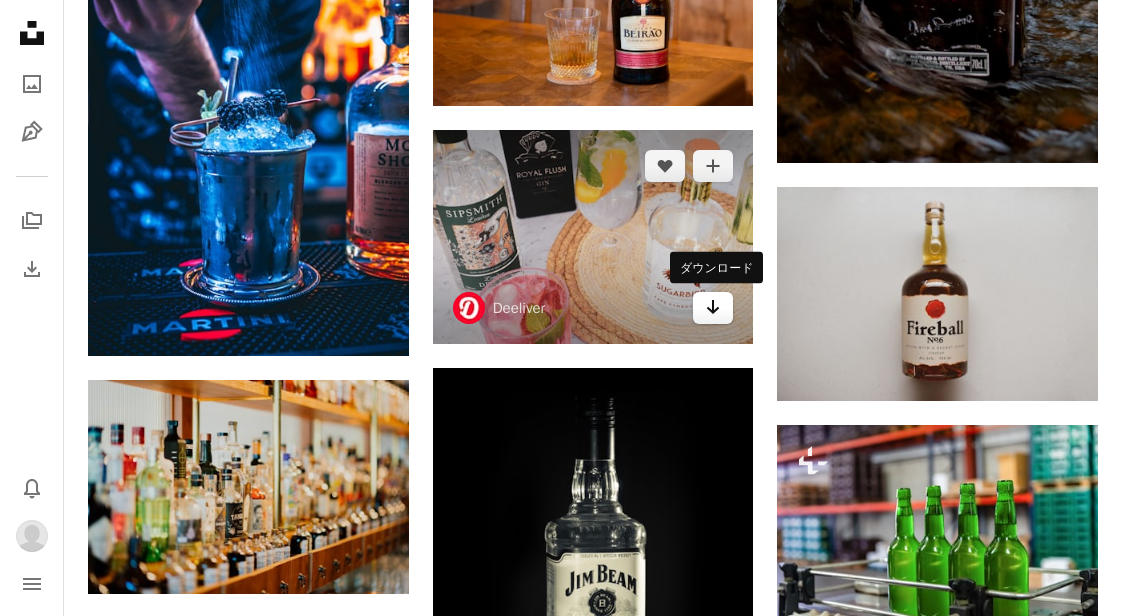 click on "Arrow pointing down" 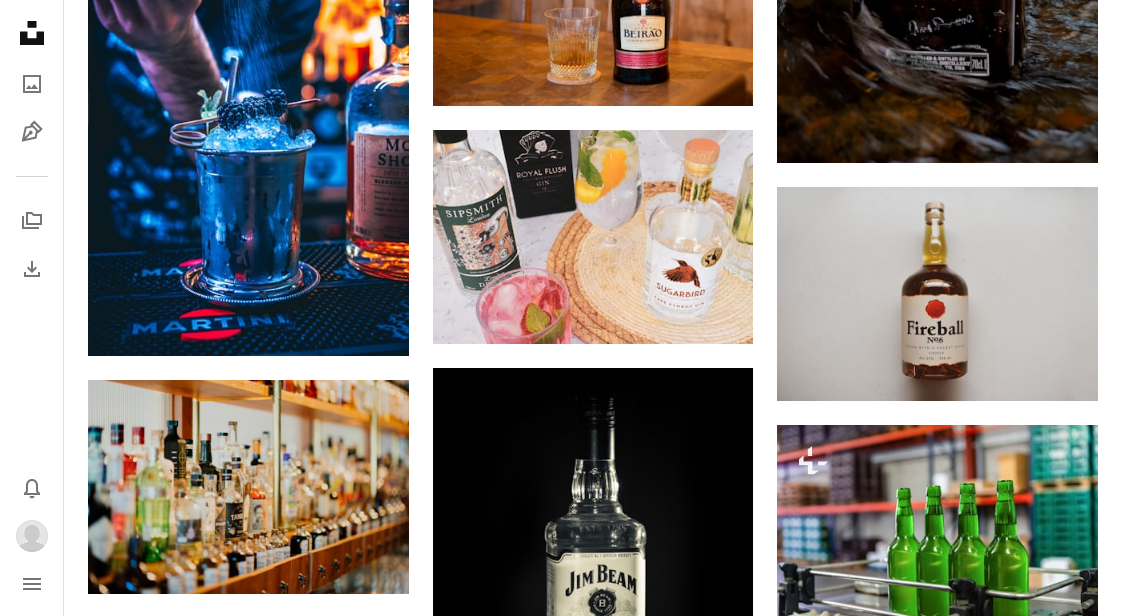 scroll, scrollTop: 0, scrollLeft: 0, axis: both 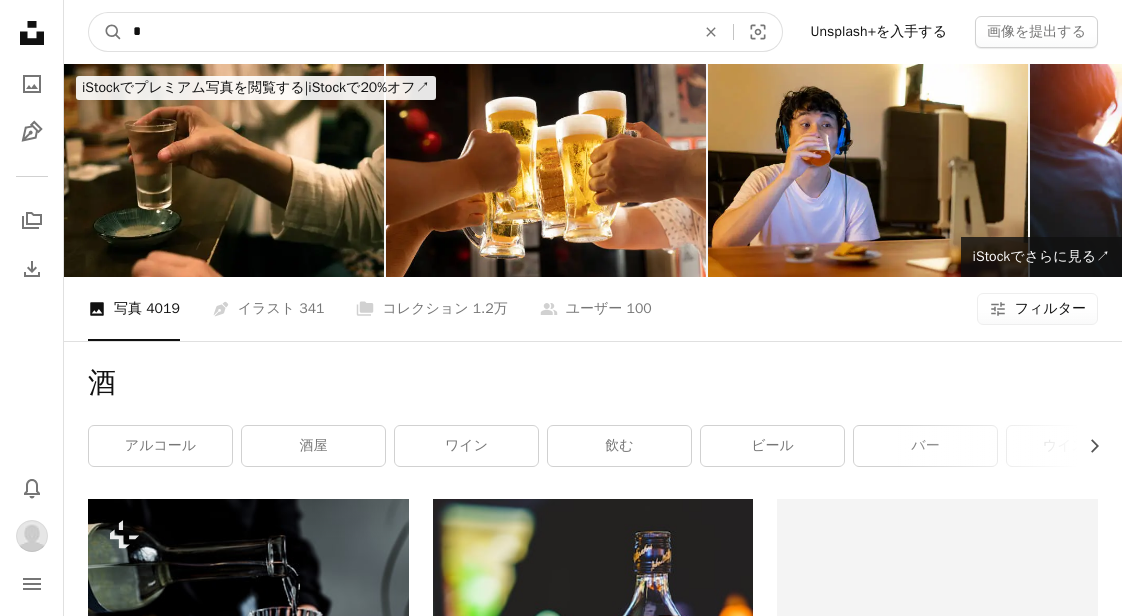 drag, startPoint x: 222, startPoint y: 22, endPoint x: 69, endPoint y: 17, distance: 153.08168 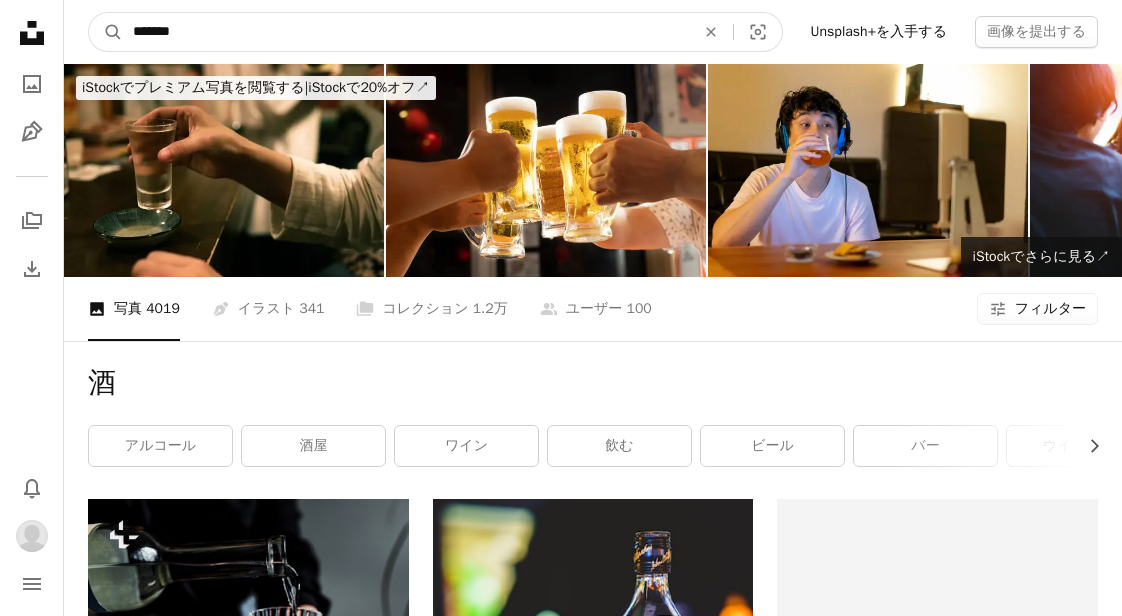 type on "******" 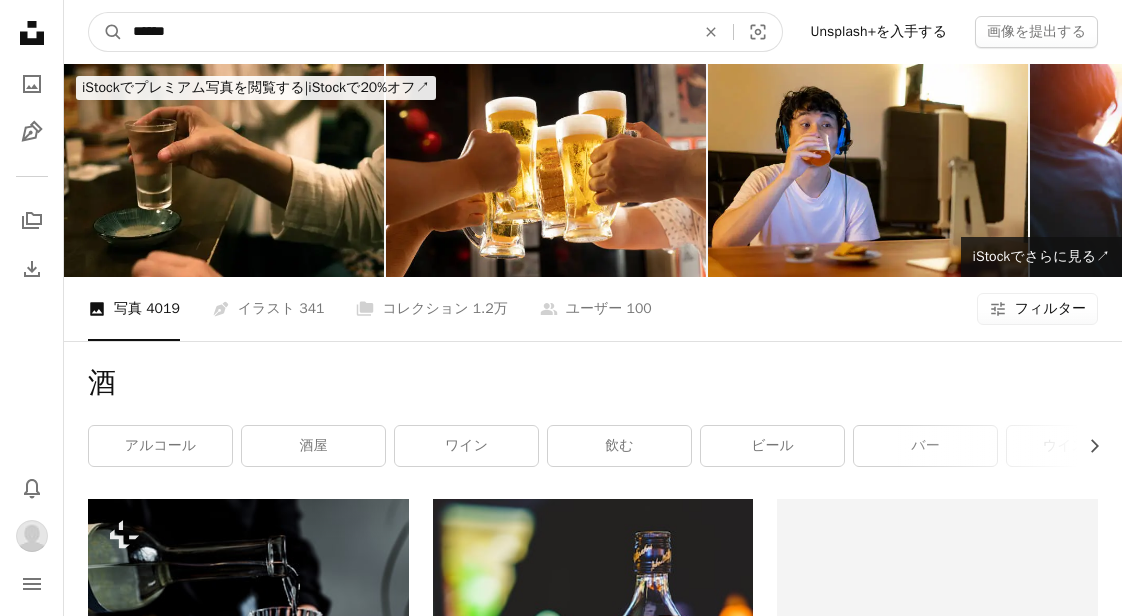 click on "A magnifying glass" at bounding box center [106, 32] 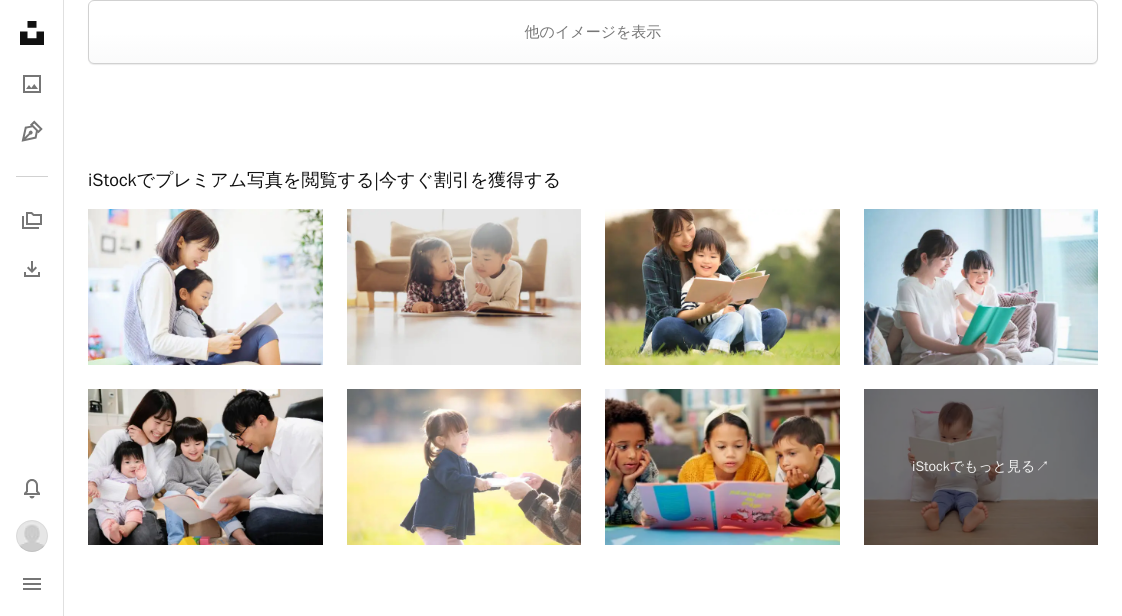 scroll, scrollTop: 2864, scrollLeft: 0, axis: vertical 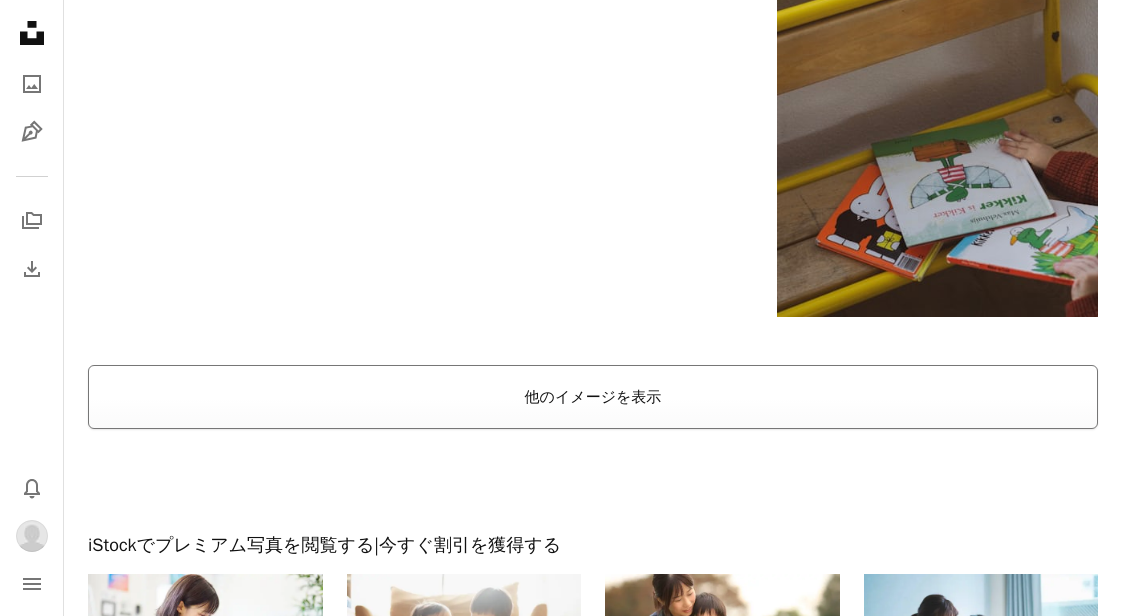 click on "他のイメージを表示" at bounding box center (593, 397) 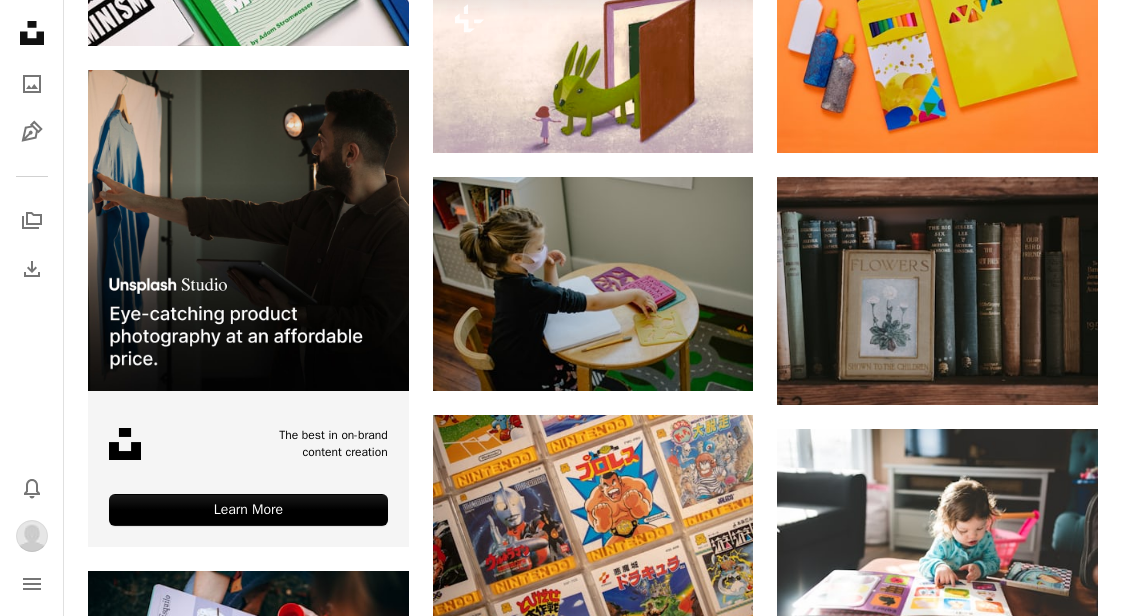 scroll, scrollTop: 3940, scrollLeft: 0, axis: vertical 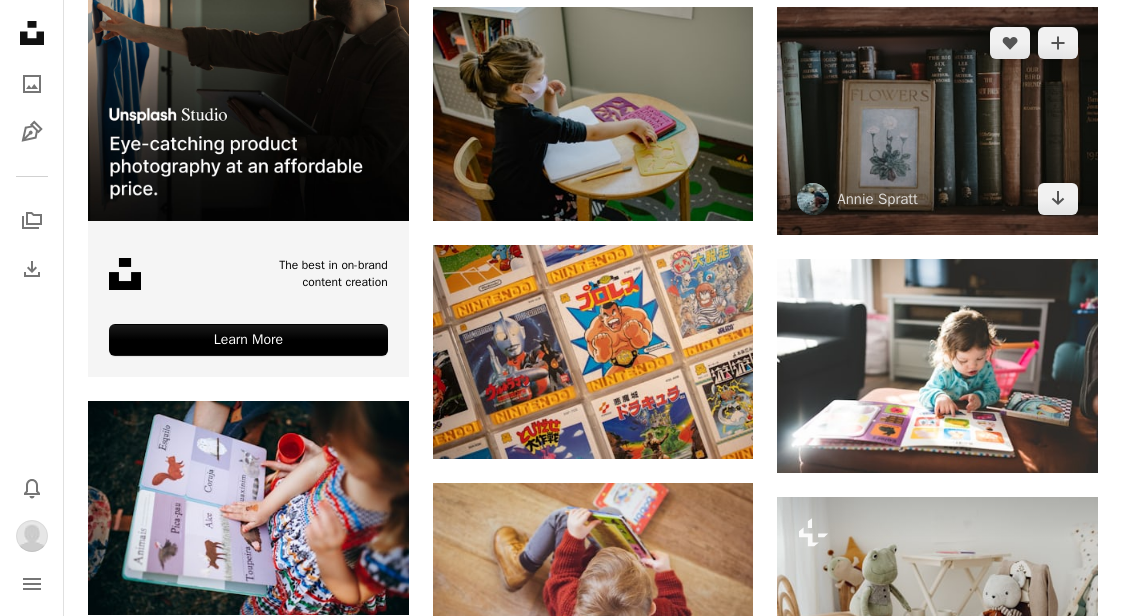 click at bounding box center [937, 121] 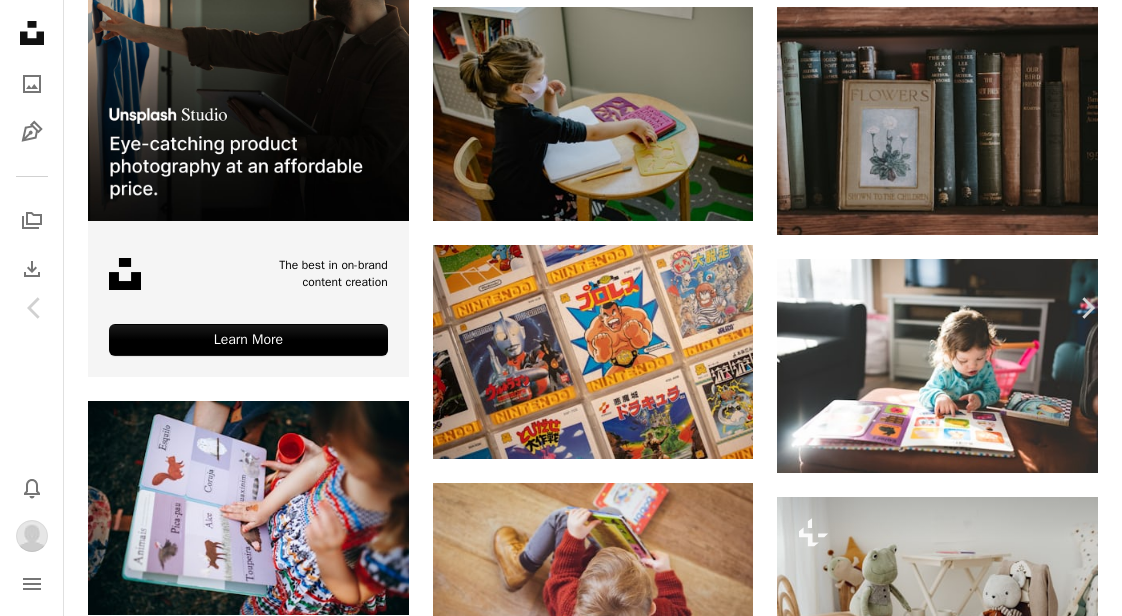 scroll, scrollTop: 0, scrollLeft: 0, axis: both 